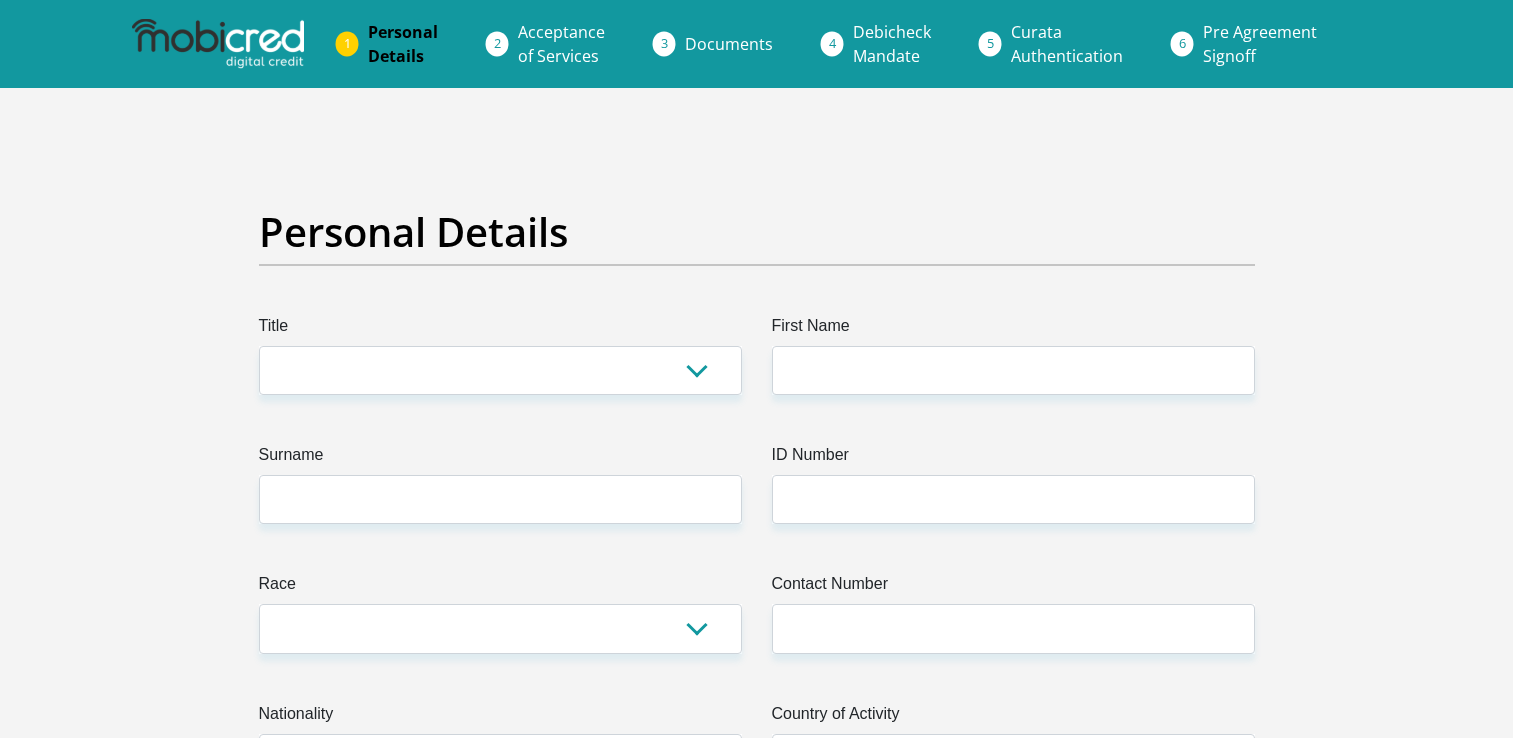 scroll, scrollTop: 0, scrollLeft: 0, axis: both 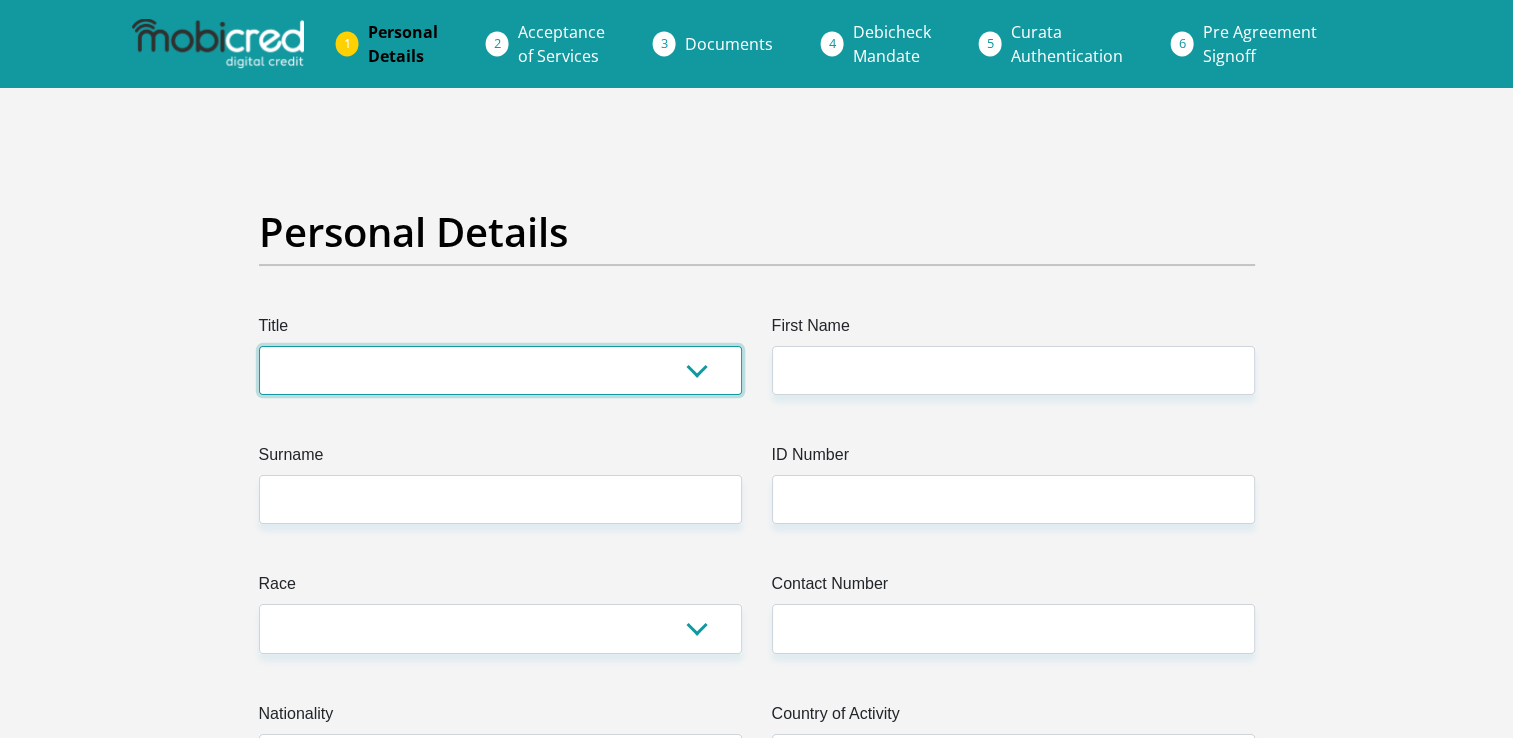 click on "Mr
Ms
Mrs
Dr
Other" at bounding box center (500, 370) 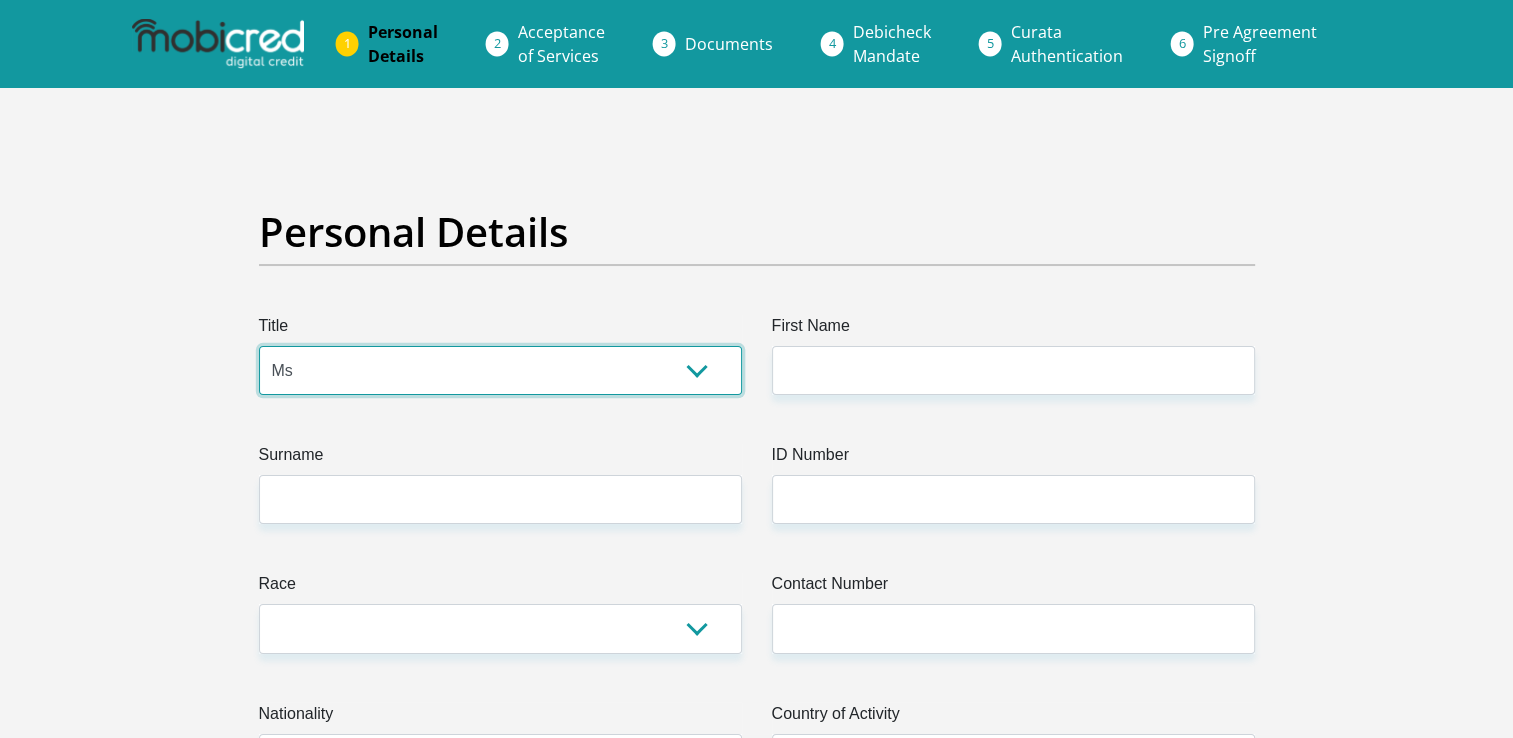 click on "Mr
Ms
Mrs
Dr
Other" at bounding box center [500, 370] 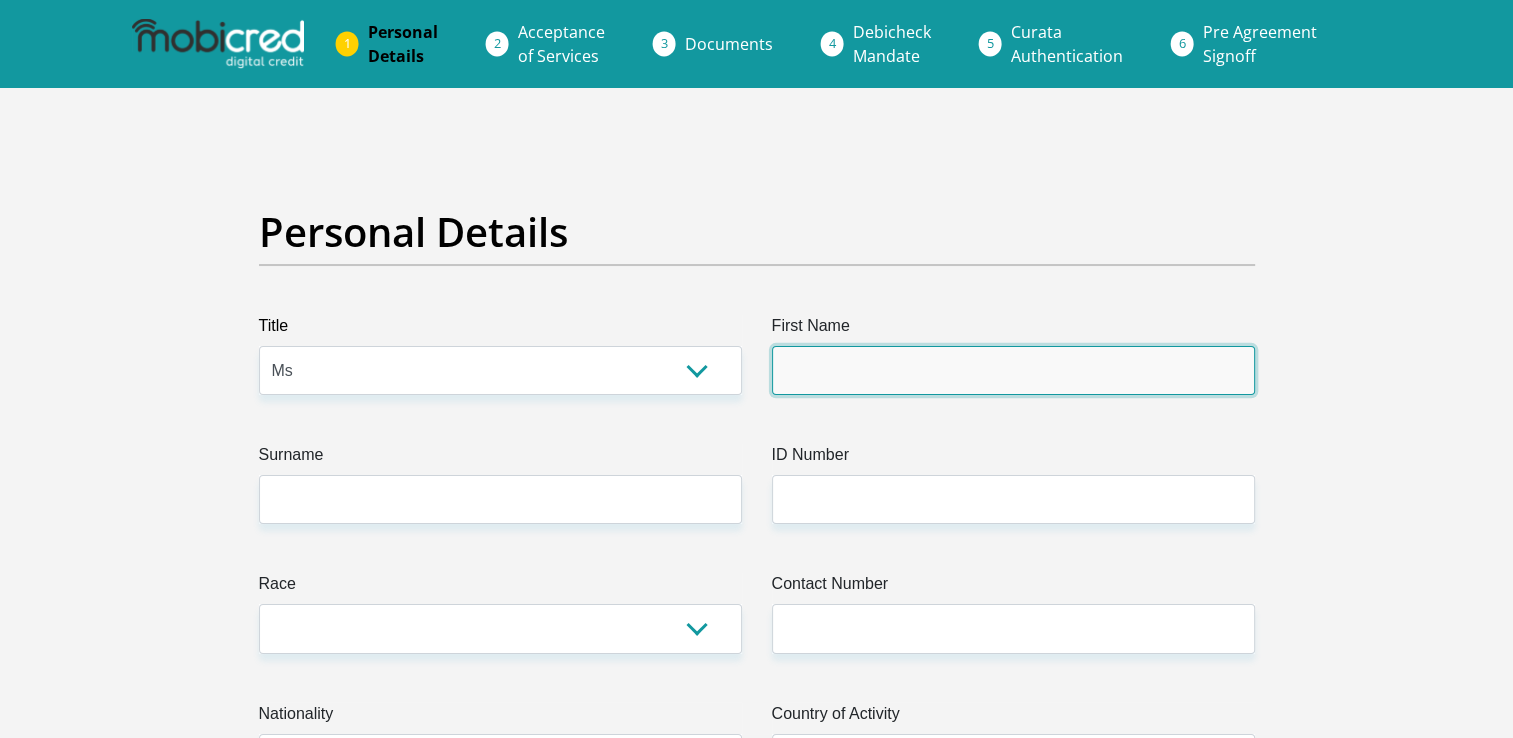 click on "First Name" at bounding box center [1013, 370] 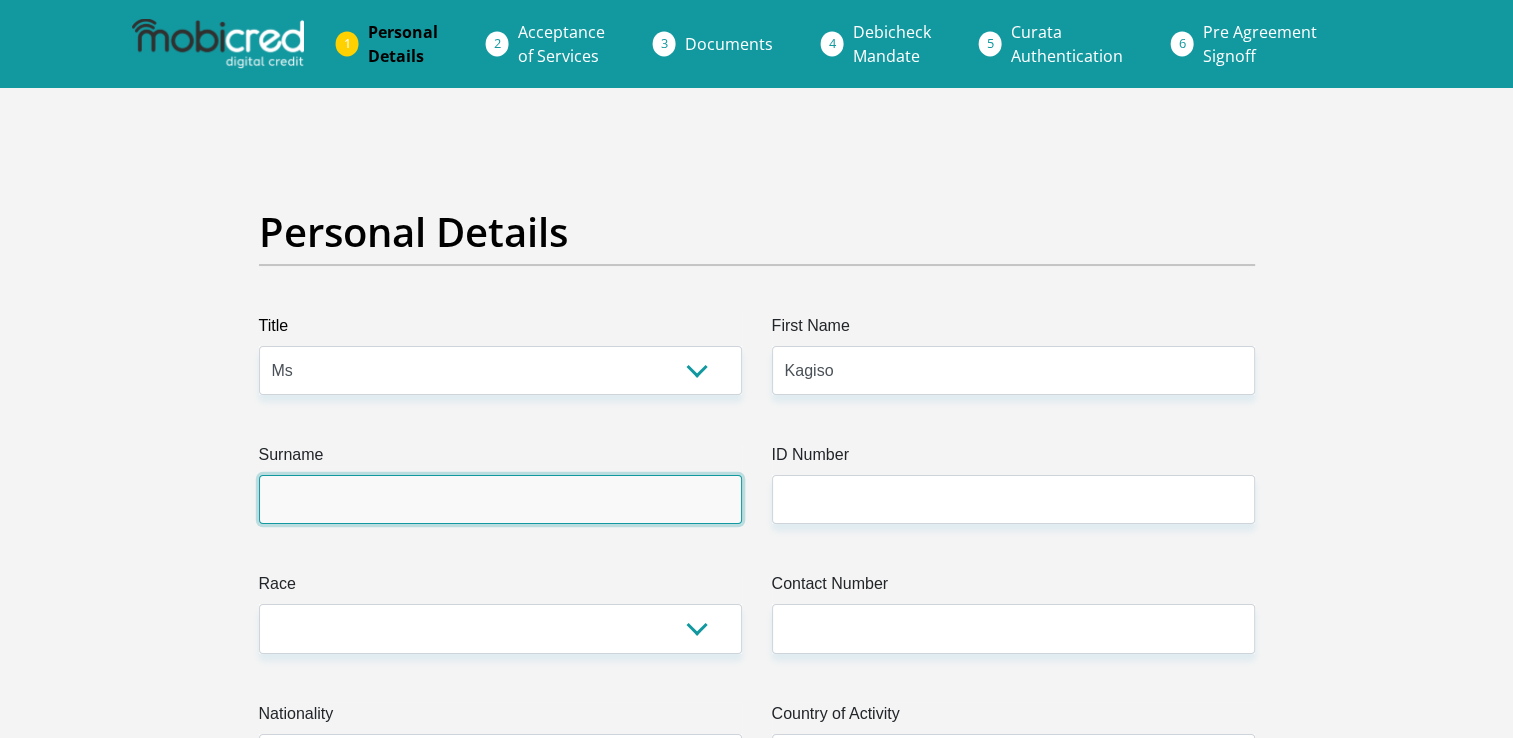 type on "[NAME]" 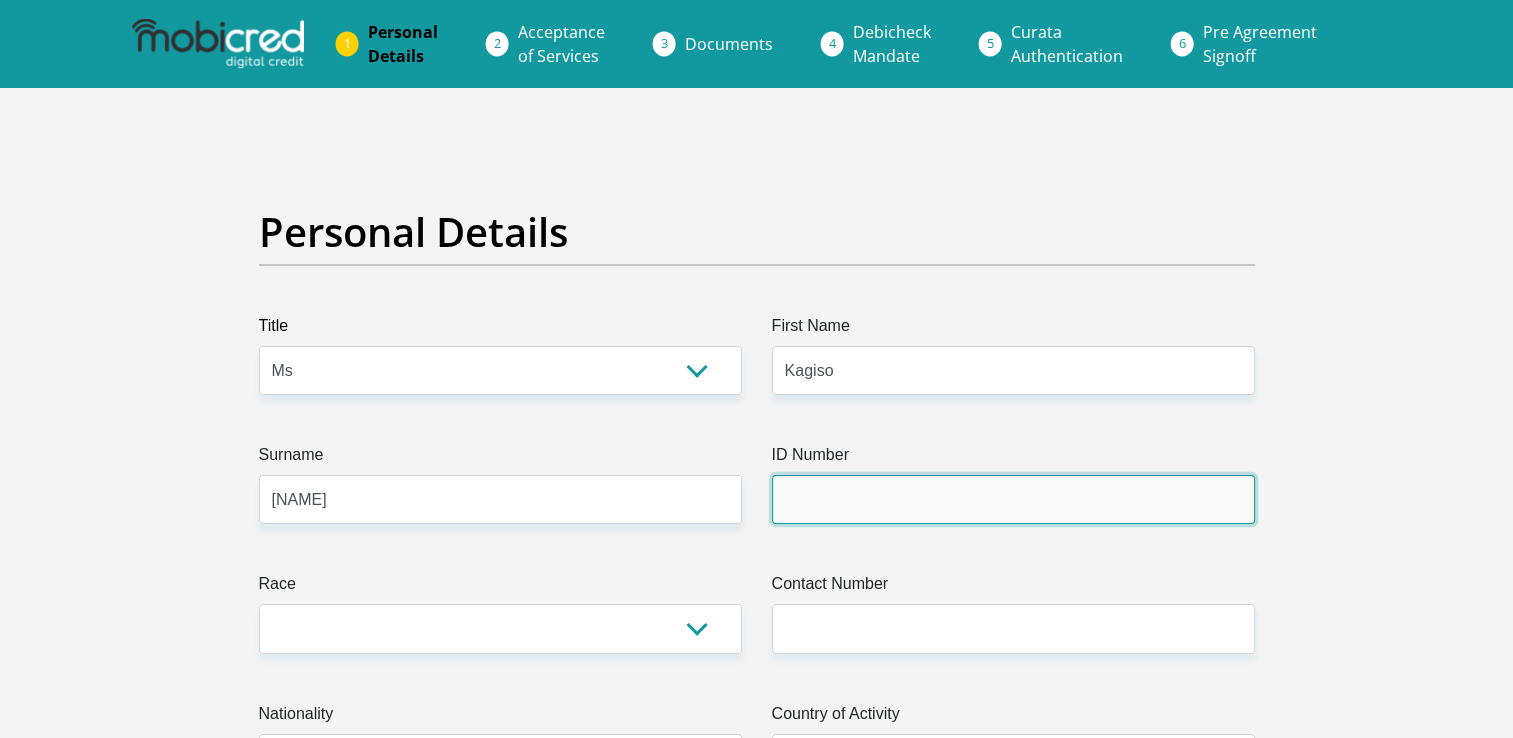 type on "[PHONE]" 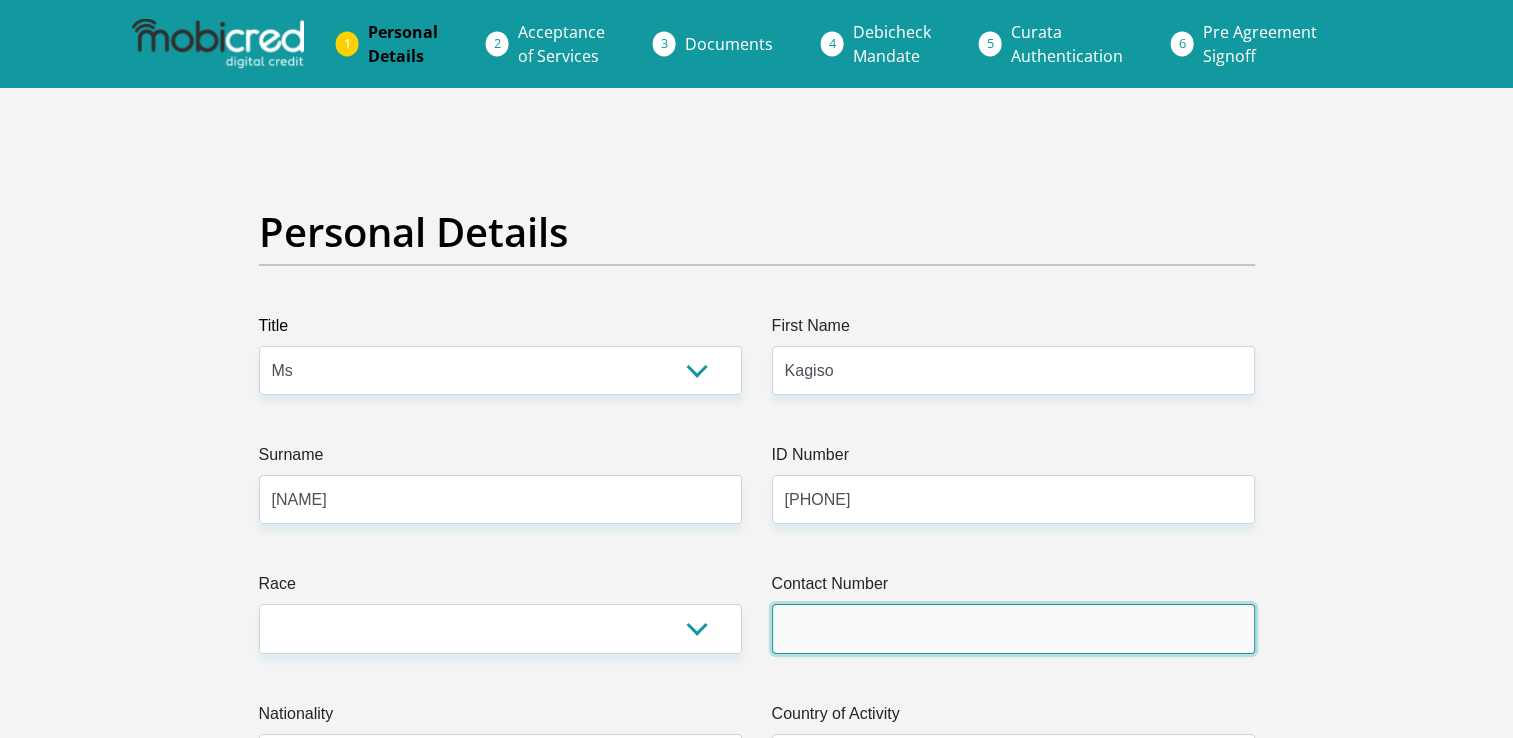 type on "[PHONE]" 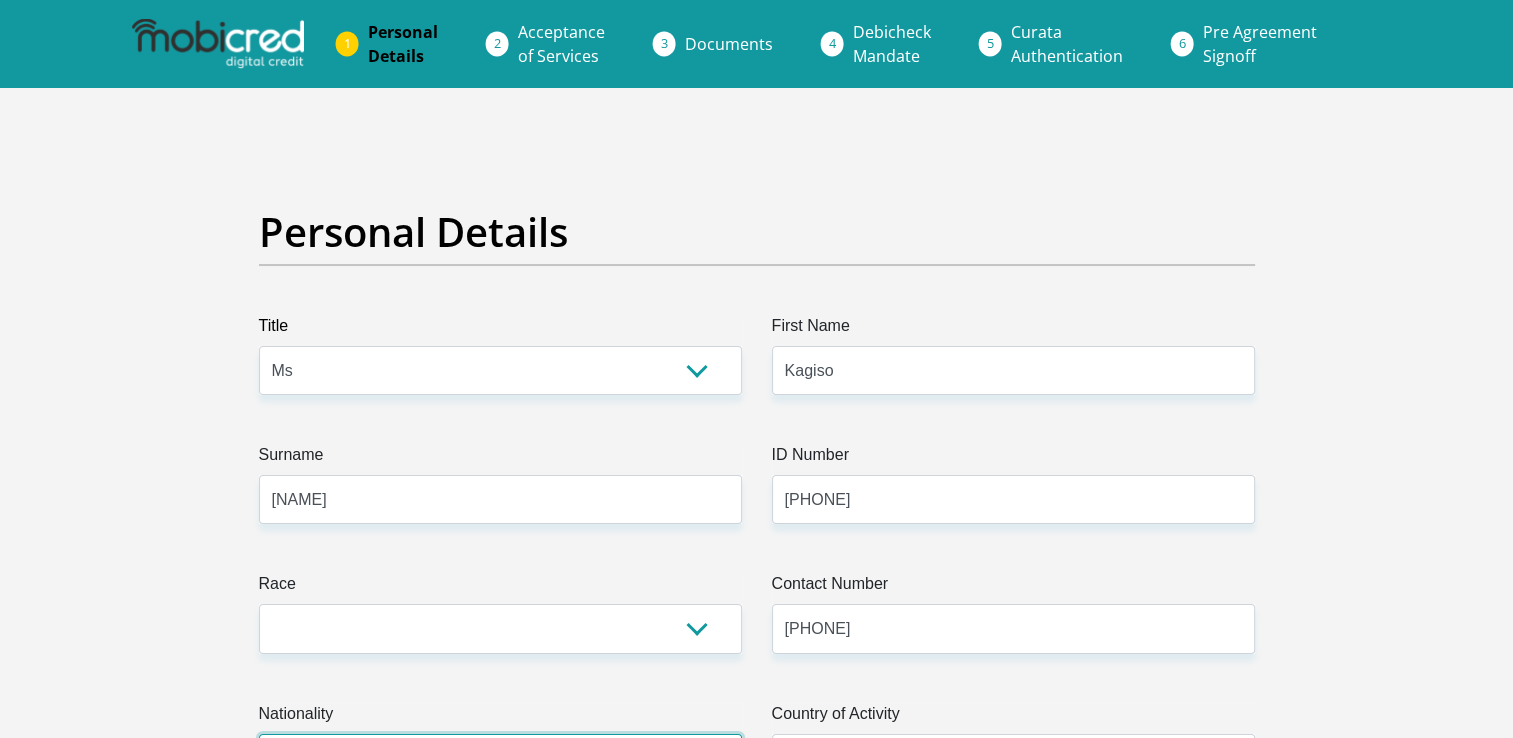 select on "ZAF" 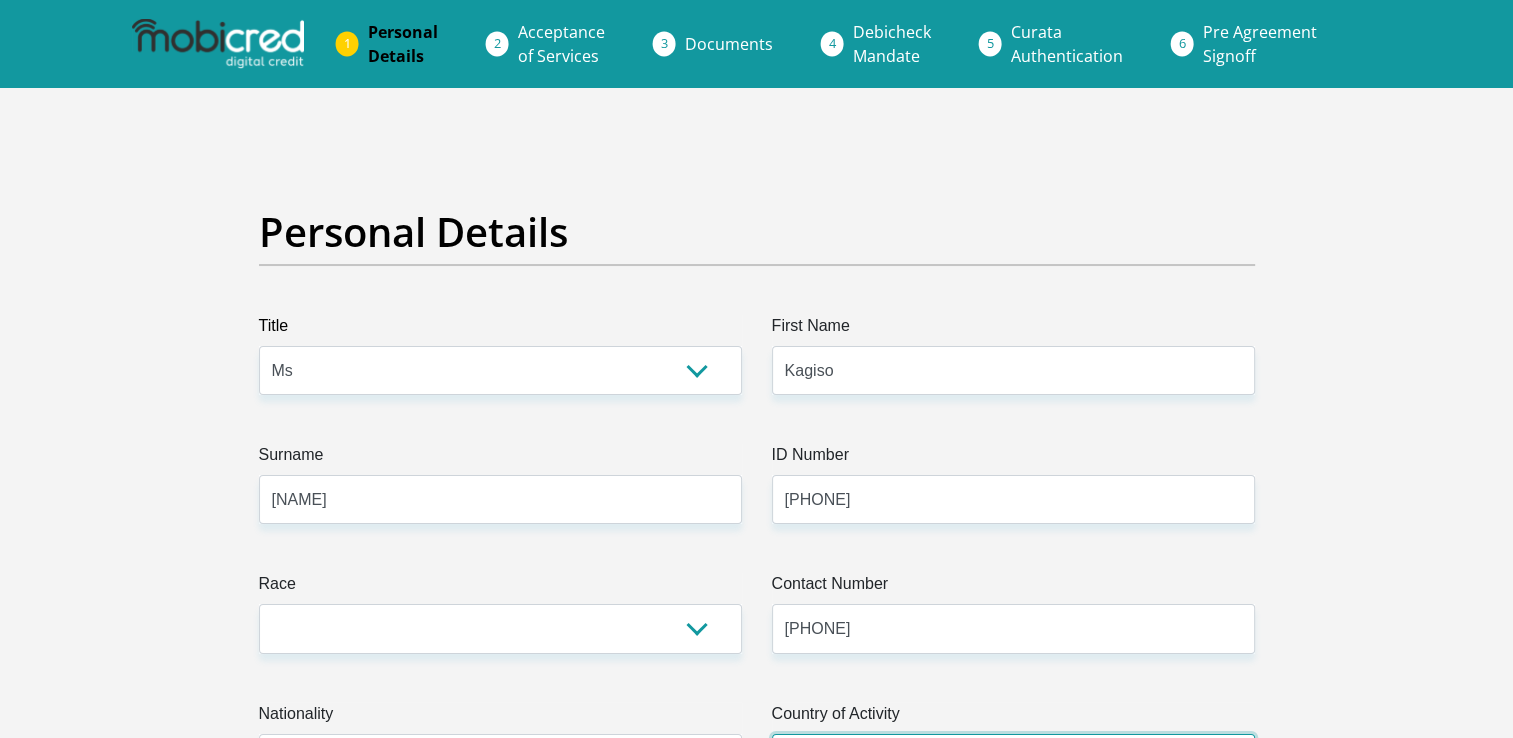 select on "ZAF" 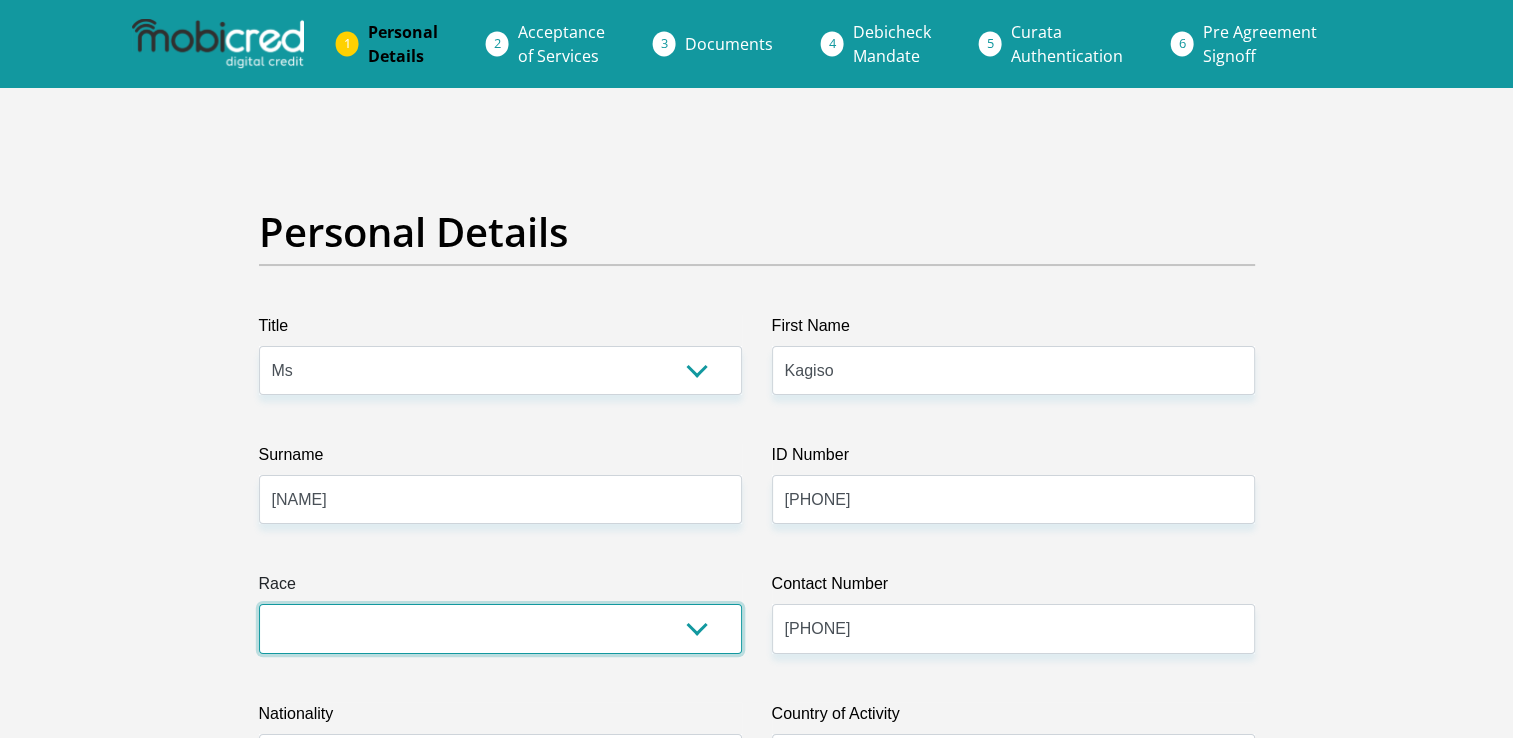 click on "Black
Coloured
Indian
White
Other" at bounding box center [500, 628] 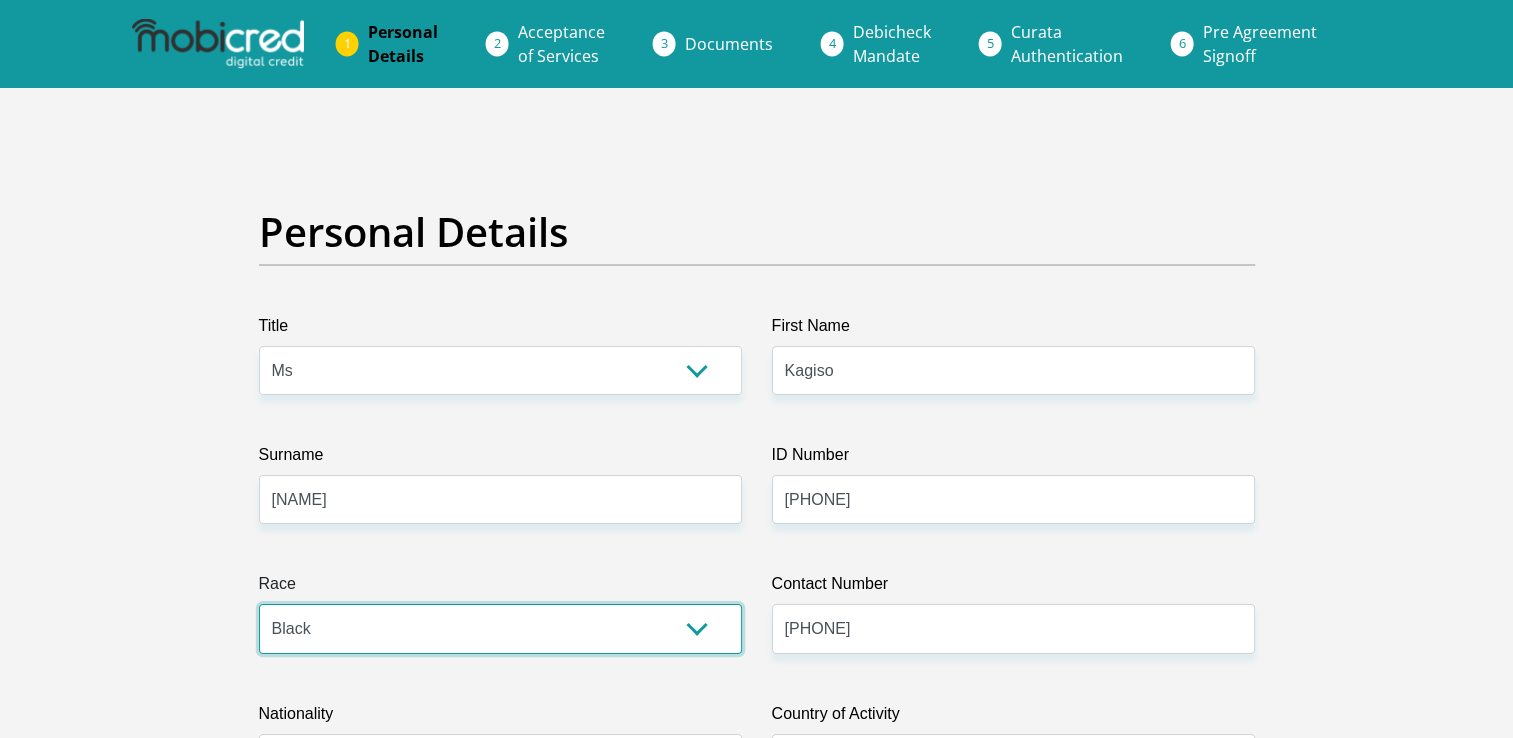 click on "Black
Coloured
Indian
White
Other" at bounding box center (500, 628) 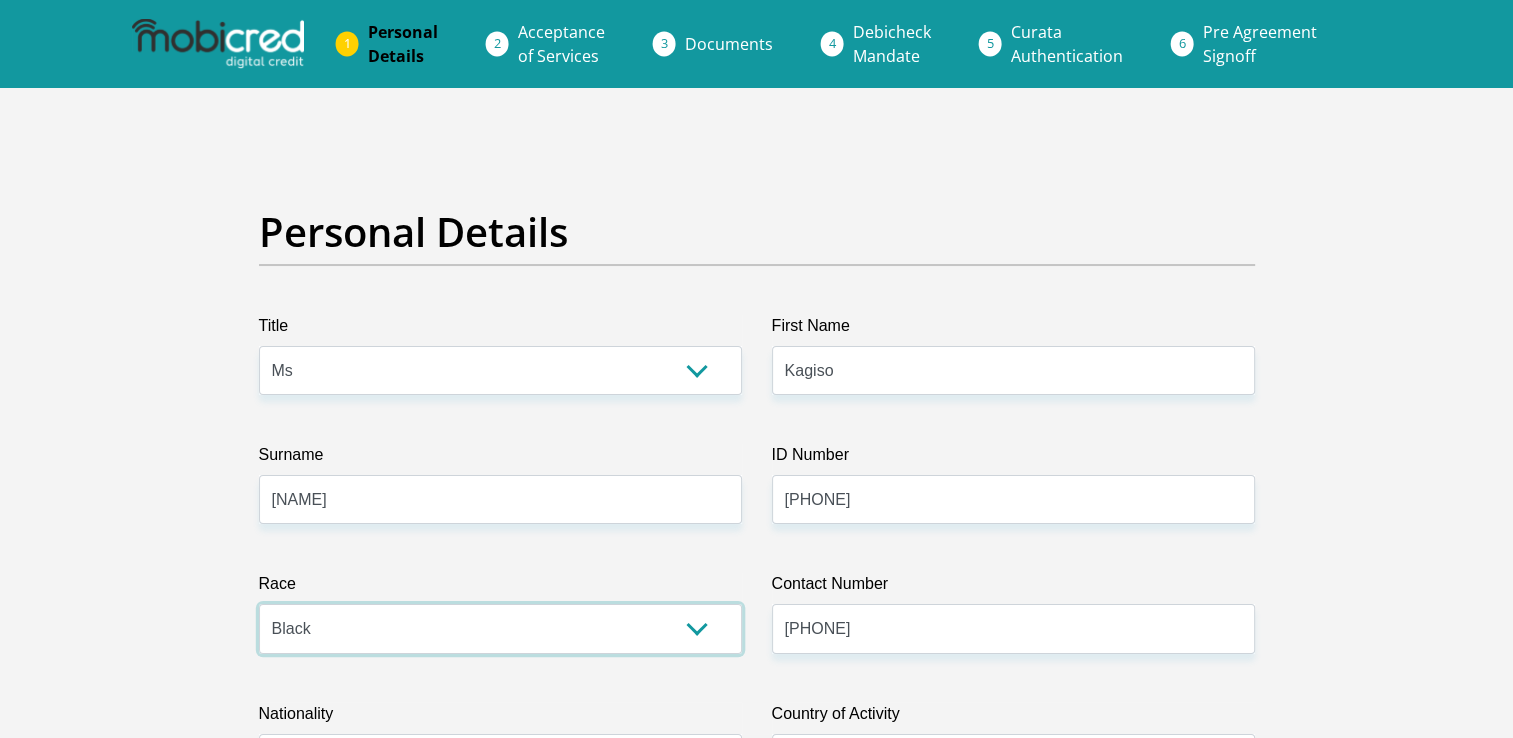 scroll, scrollTop: 645, scrollLeft: 0, axis: vertical 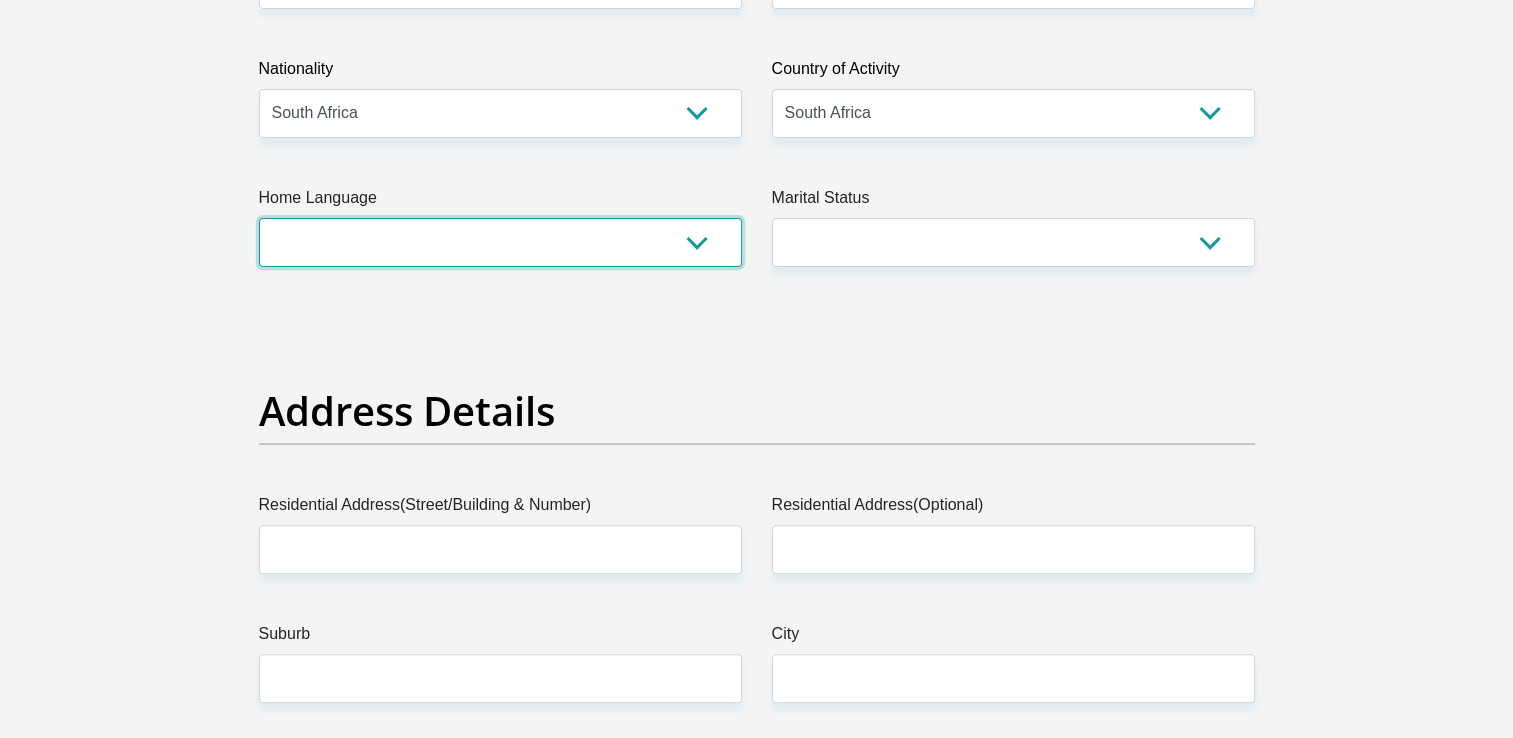 click on "Afrikaans
English
Sepedi
South Ndebele
Southern Sotho
Swati
Tsonga
Tswana
Venda
Xhosa
Zulu
Other" at bounding box center (500, 242) 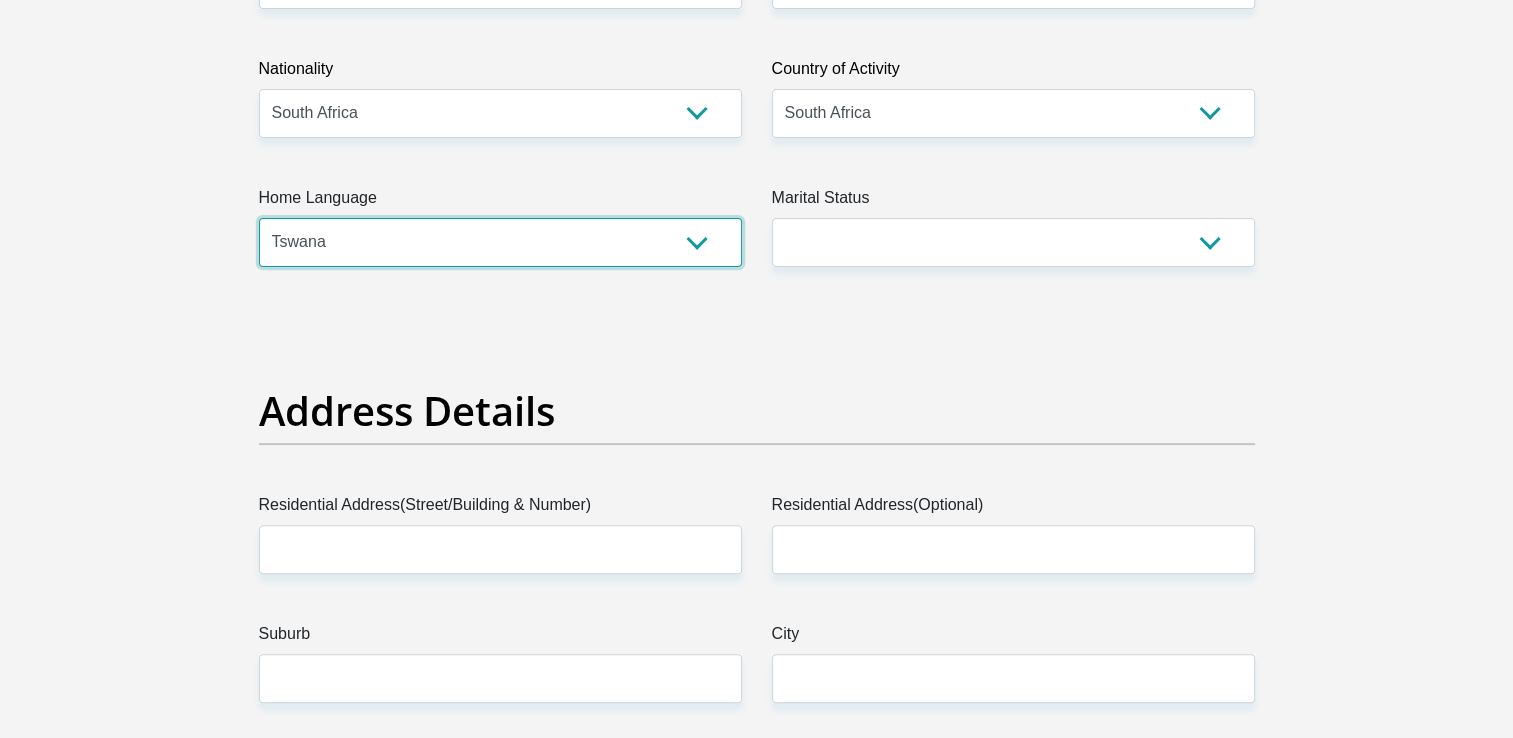 click on "Afrikaans
English
Sepedi
South Ndebele
Southern Sotho
Swati
Tsonga
Tswana
Venda
Xhosa
Zulu
Other" at bounding box center (500, 242) 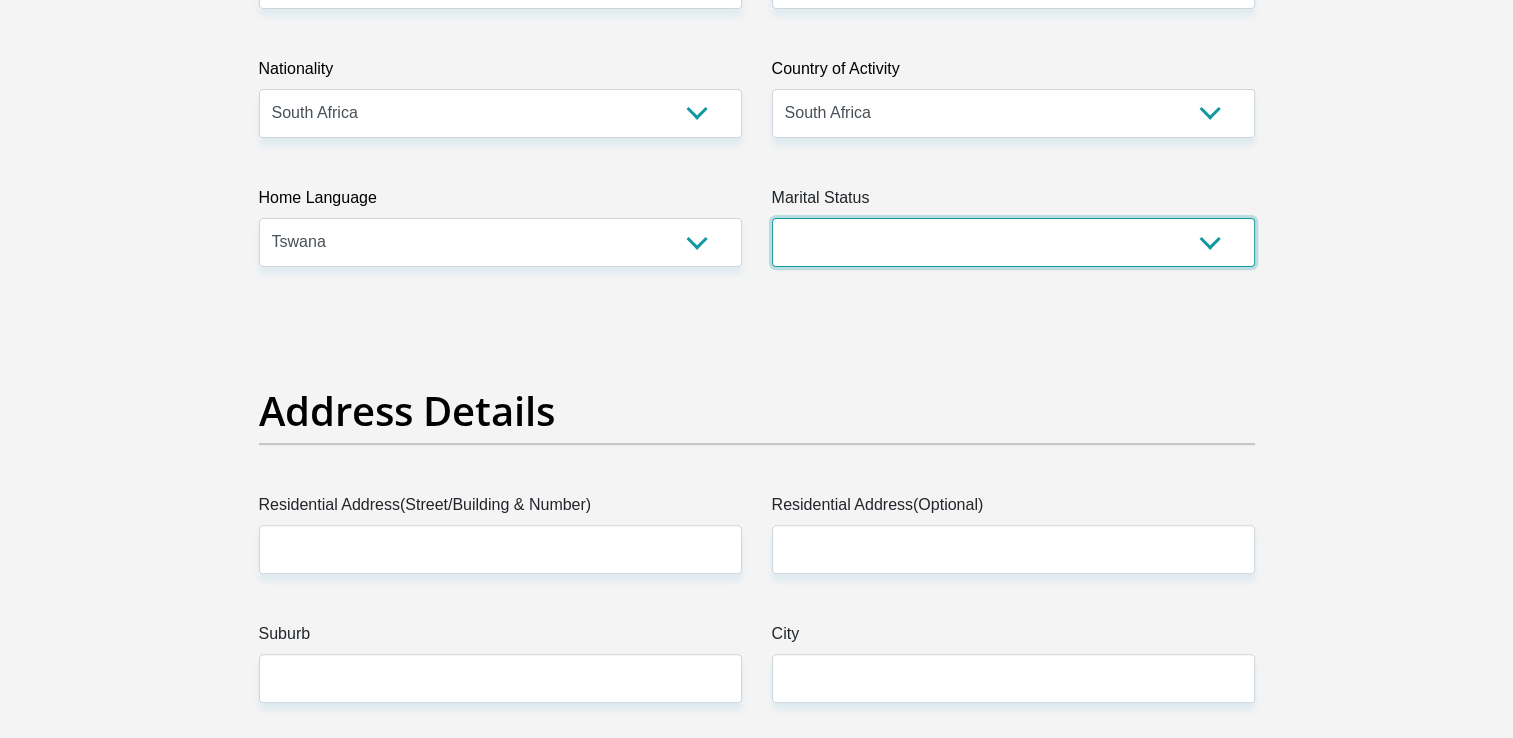 click on "Married ANC
Single
Divorced
Widowed
Married COP or Customary Law" at bounding box center [1013, 242] 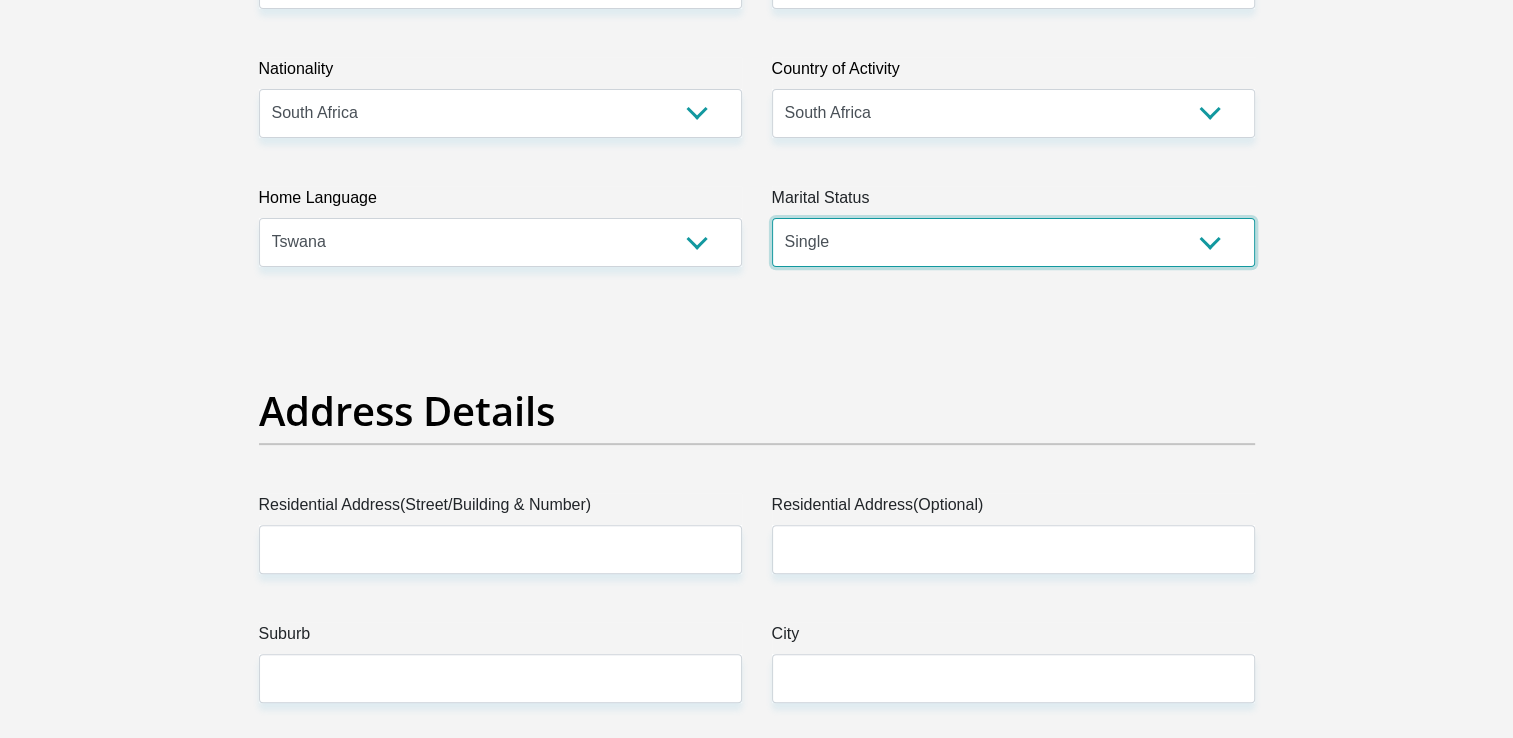 click on "Married ANC
Single
Divorced
Widowed
Married COP or Customary Law" at bounding box center [1013, 242] 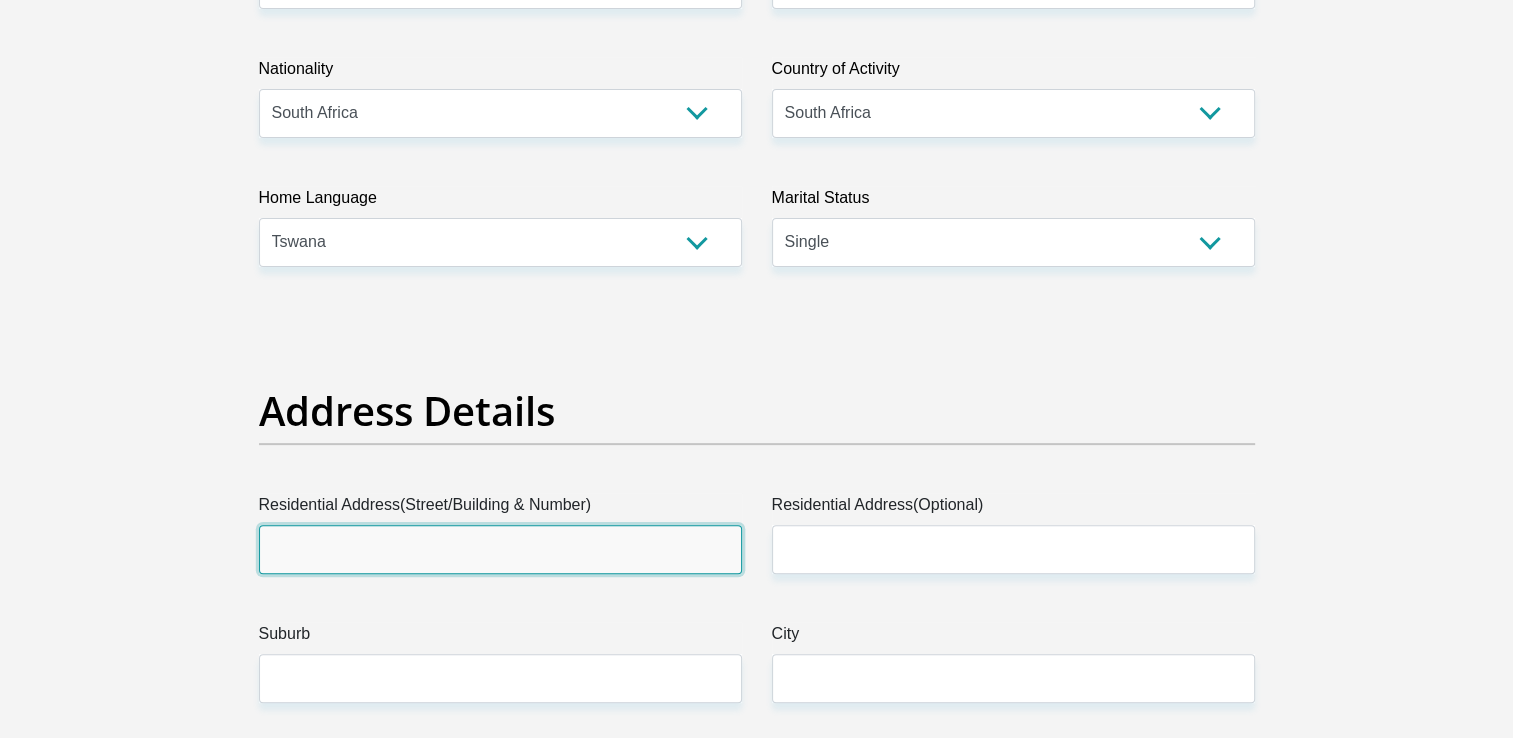 click on "Residential Address(Street/Building & Number)" at bounding box center (500, 549) 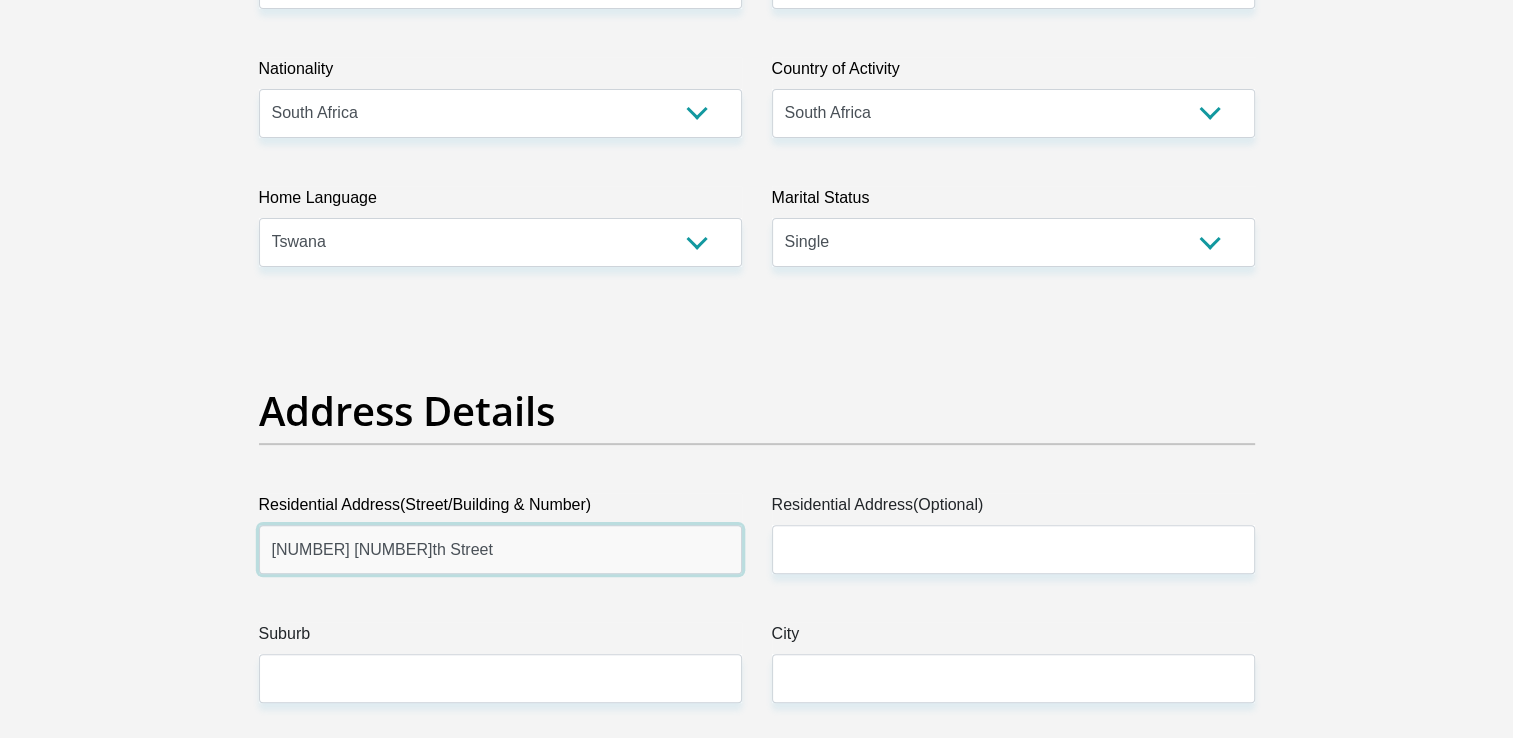 type on "[NUMBER] [NUMBER]th Street" 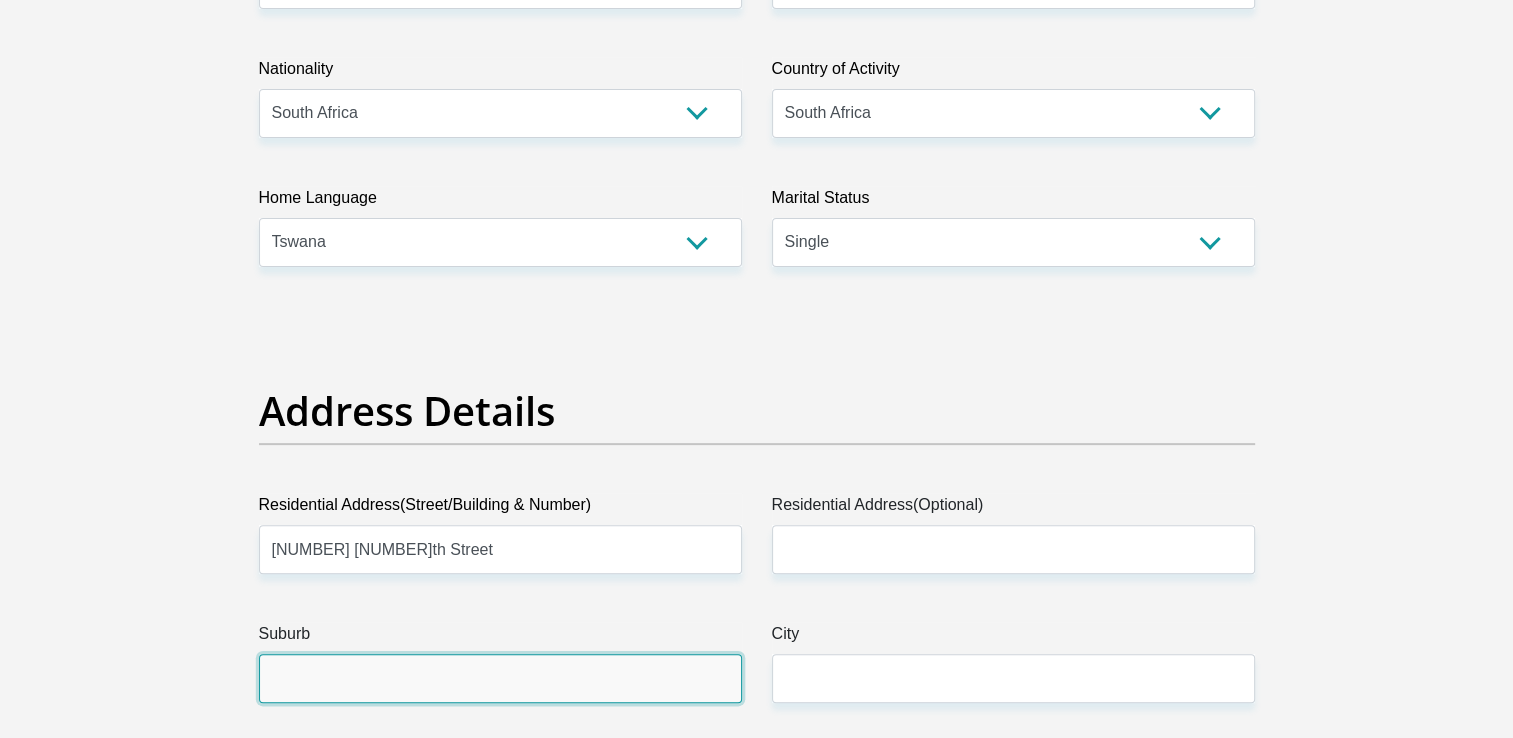 click on "Suburb" at bounding box center (500, 678) 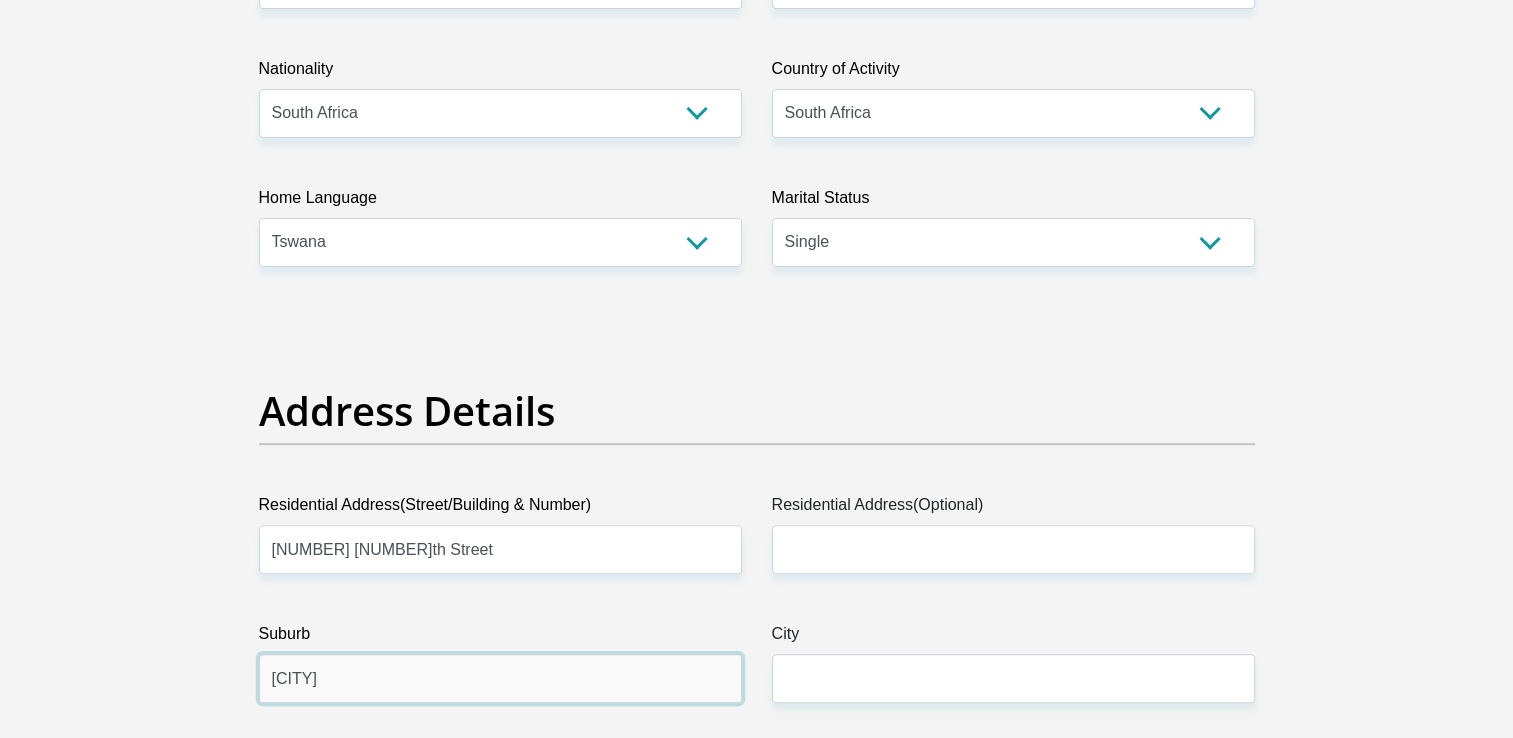 type on "[CITY]" 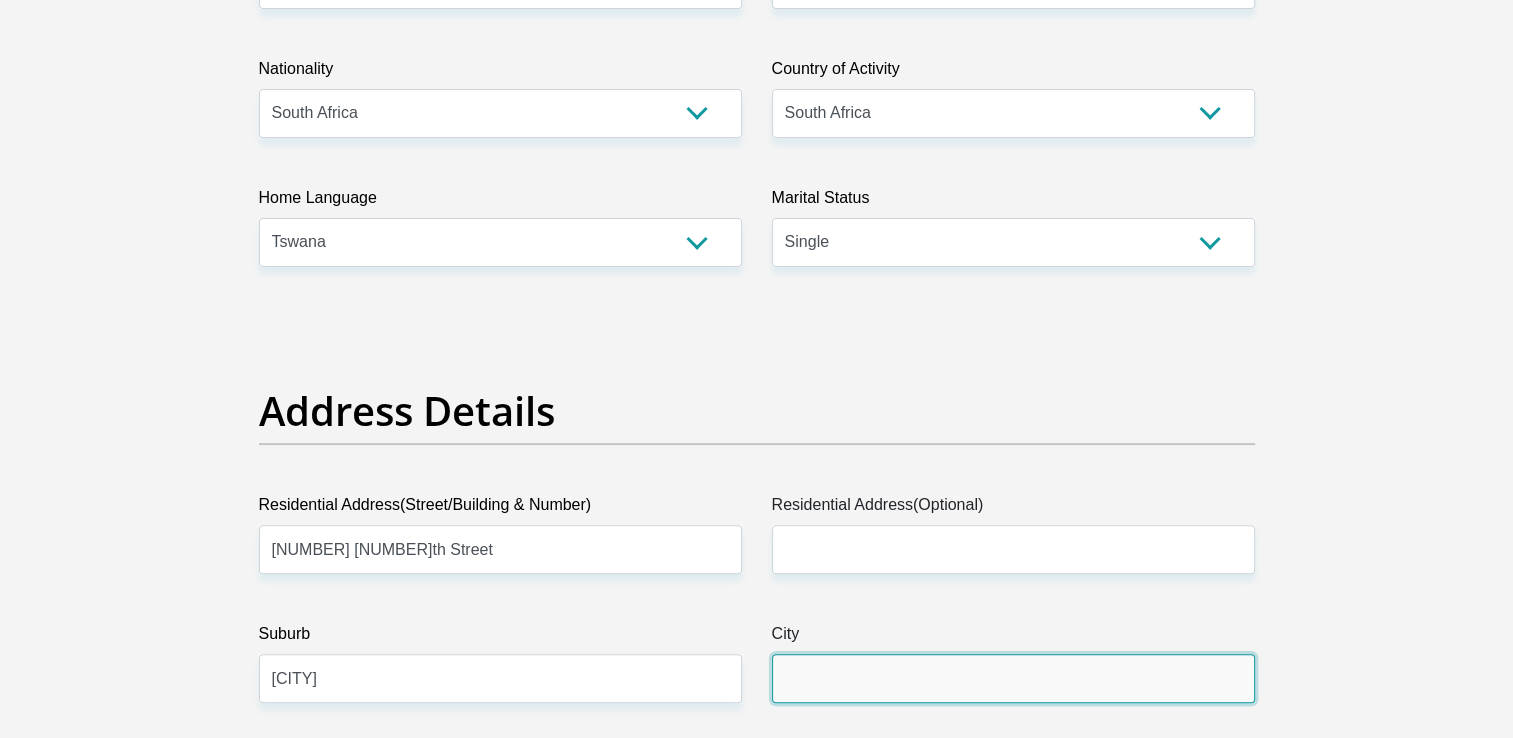 click on "City" at bounding box center (1013, 678) 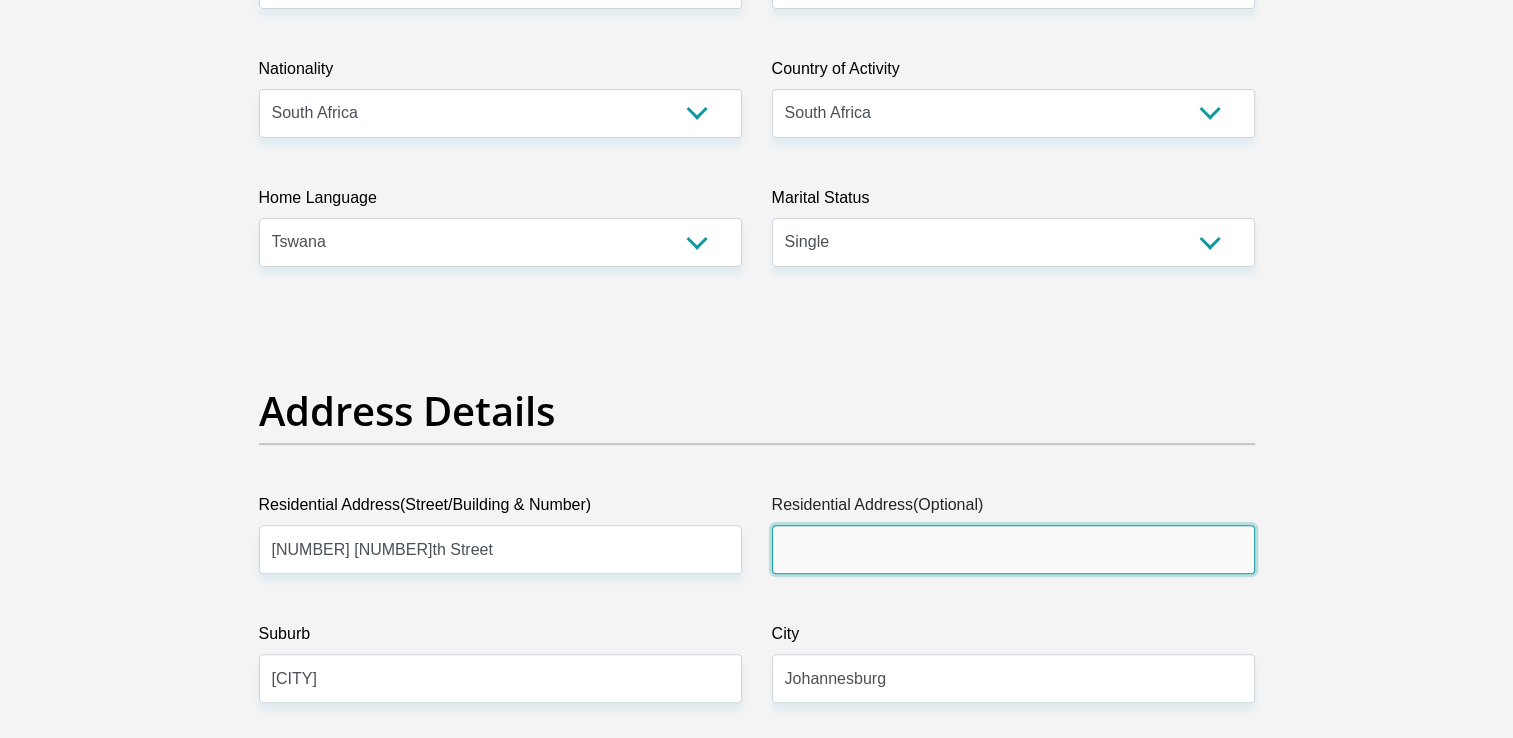 click on "Residential Address(Optional)" at bounding box center [1013, 549] 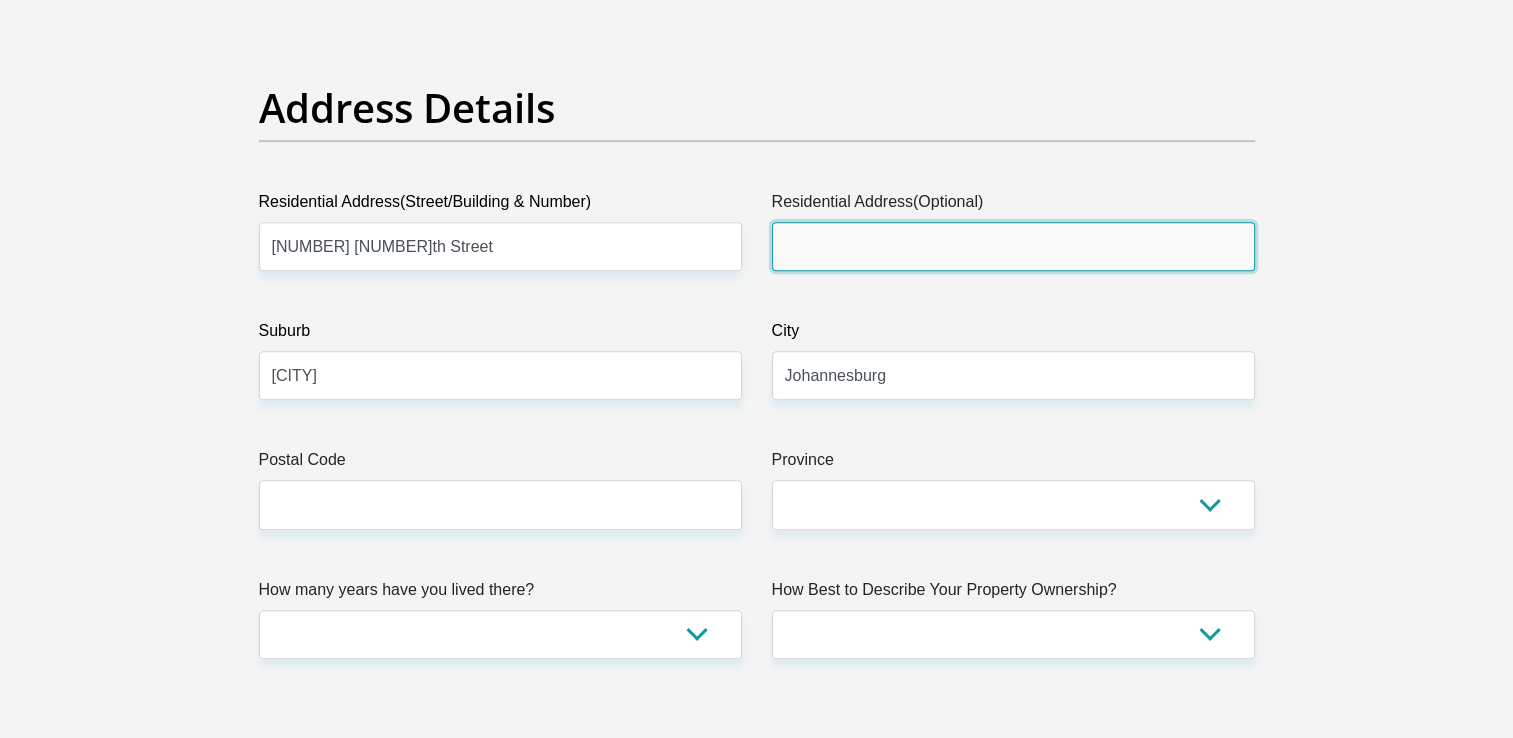 scroll, scrollTop: 965, scrollLeft: 0, axis: vertical 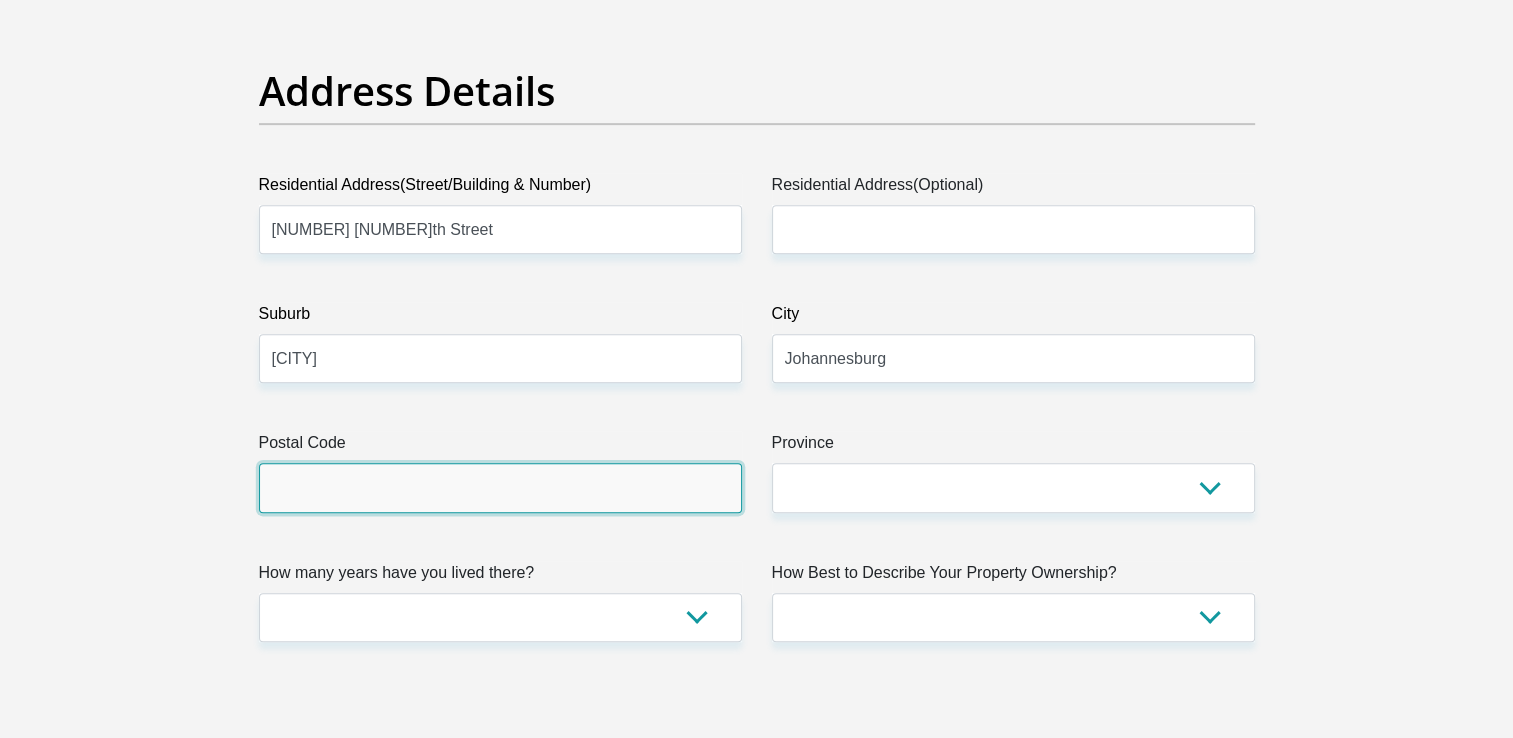 click on "Postal Code" at bounding box center [500, 487] 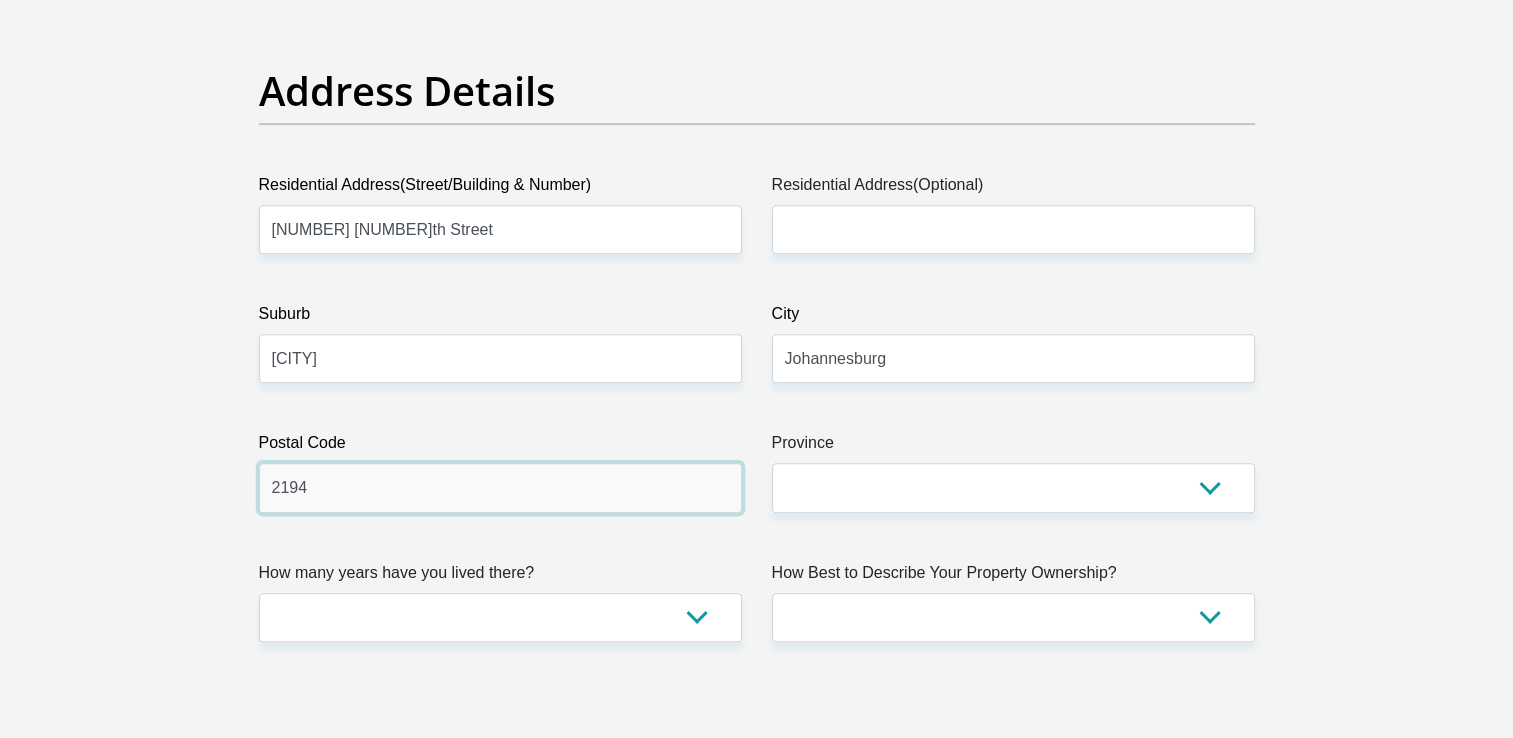 type on "2194" 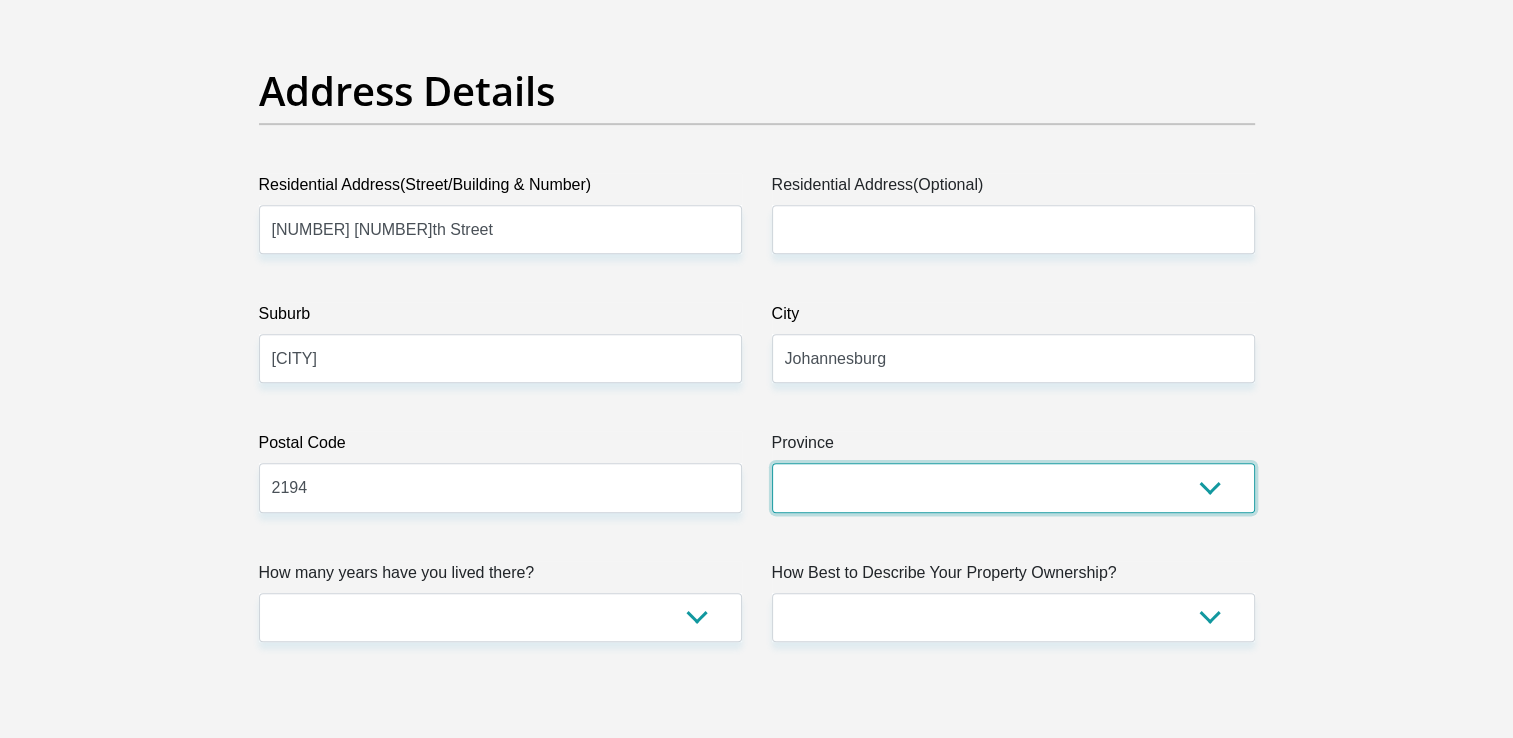 click on "Eastern Cape
Free State
Gauteng
KwaZulu-Natal
Limpopo
Mpumalanga
Northern Cape
North West
Western Cape" at bounding box center [1013, 487] 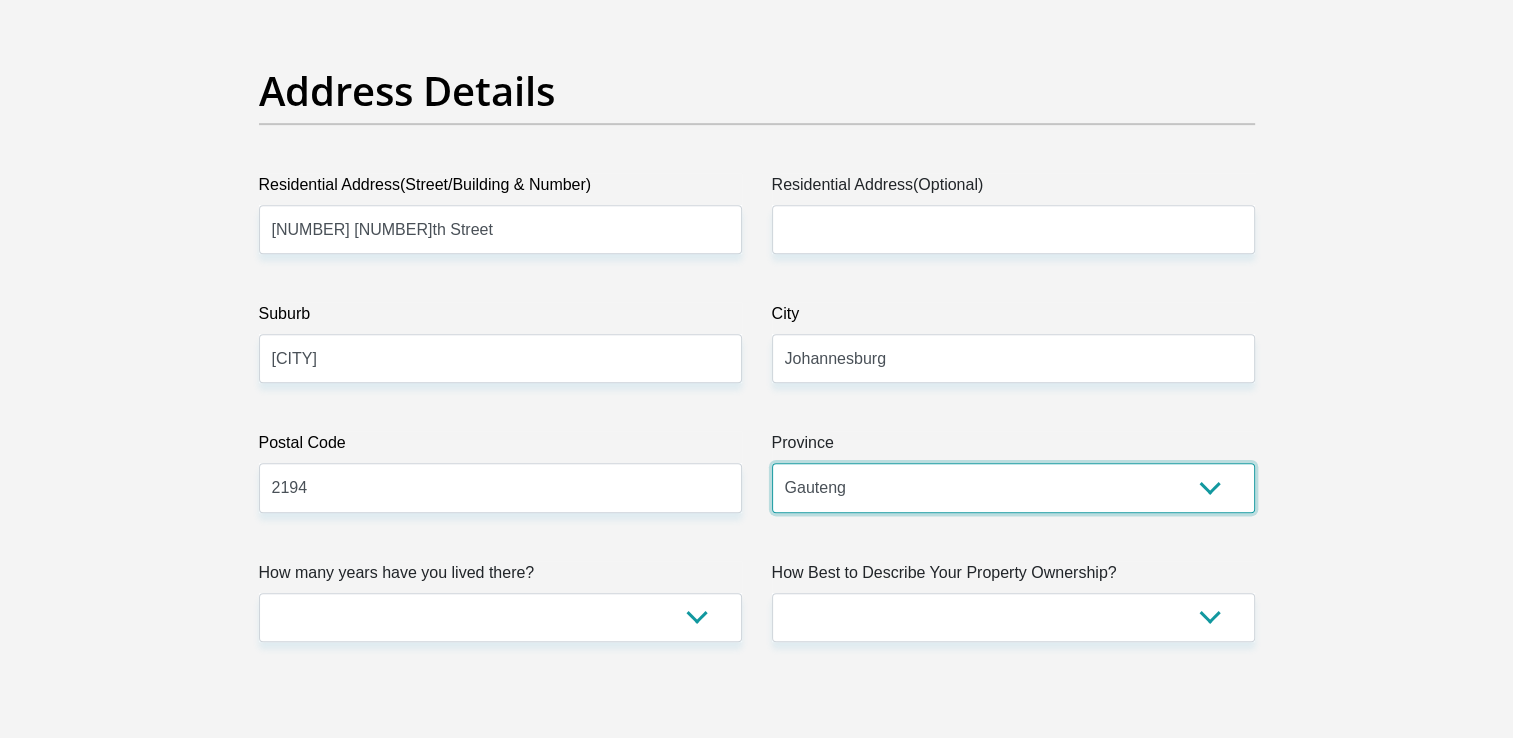 click on "Eastern Cape
Free State
Gauteng
KwaZulu-Natal
Limpopo
Mpumalanga
Northern Cape
North West
Western Cape" at bounding box center [1013, 487] 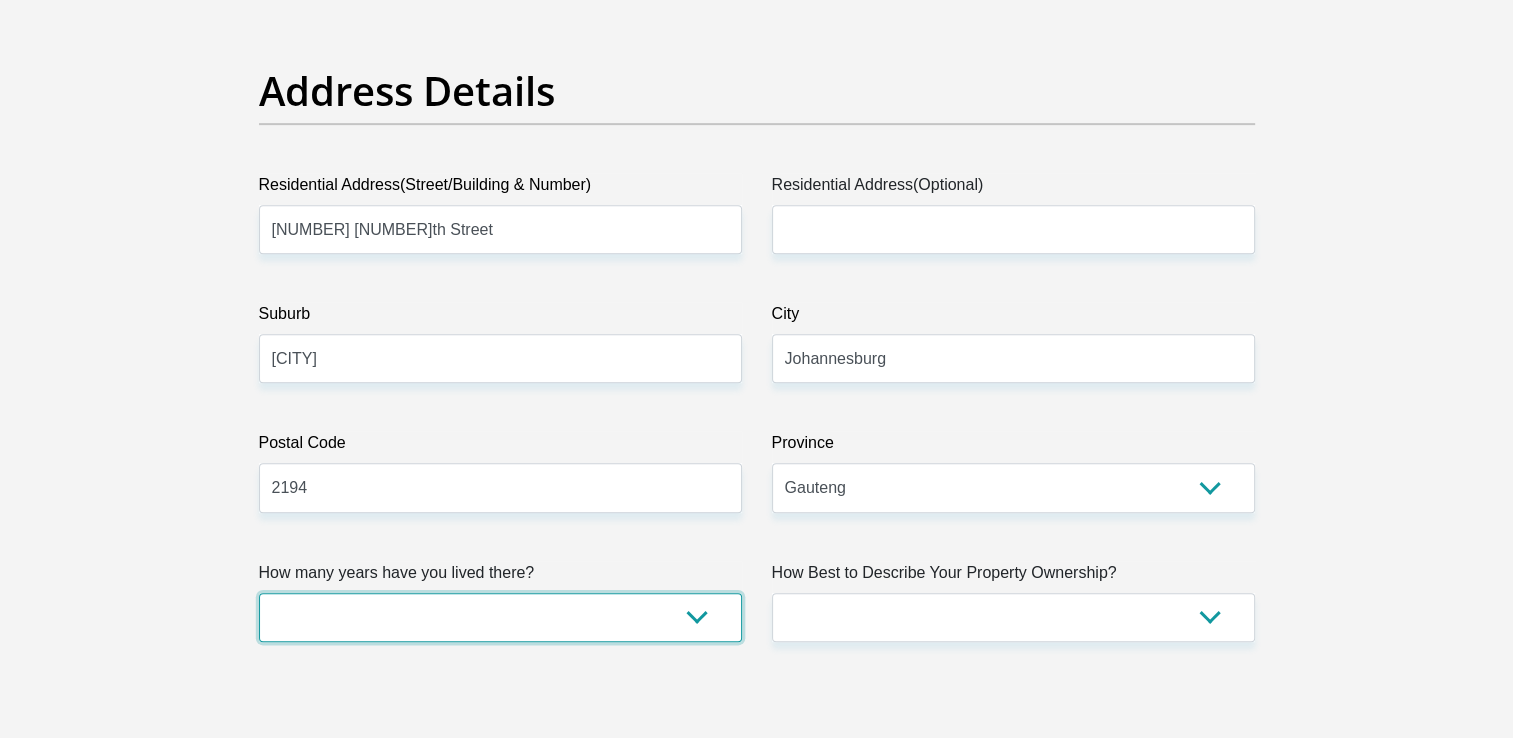 click on "less than 1 year
1-3 years
3-5 years
5+ years" at bounding box center [500, 617] 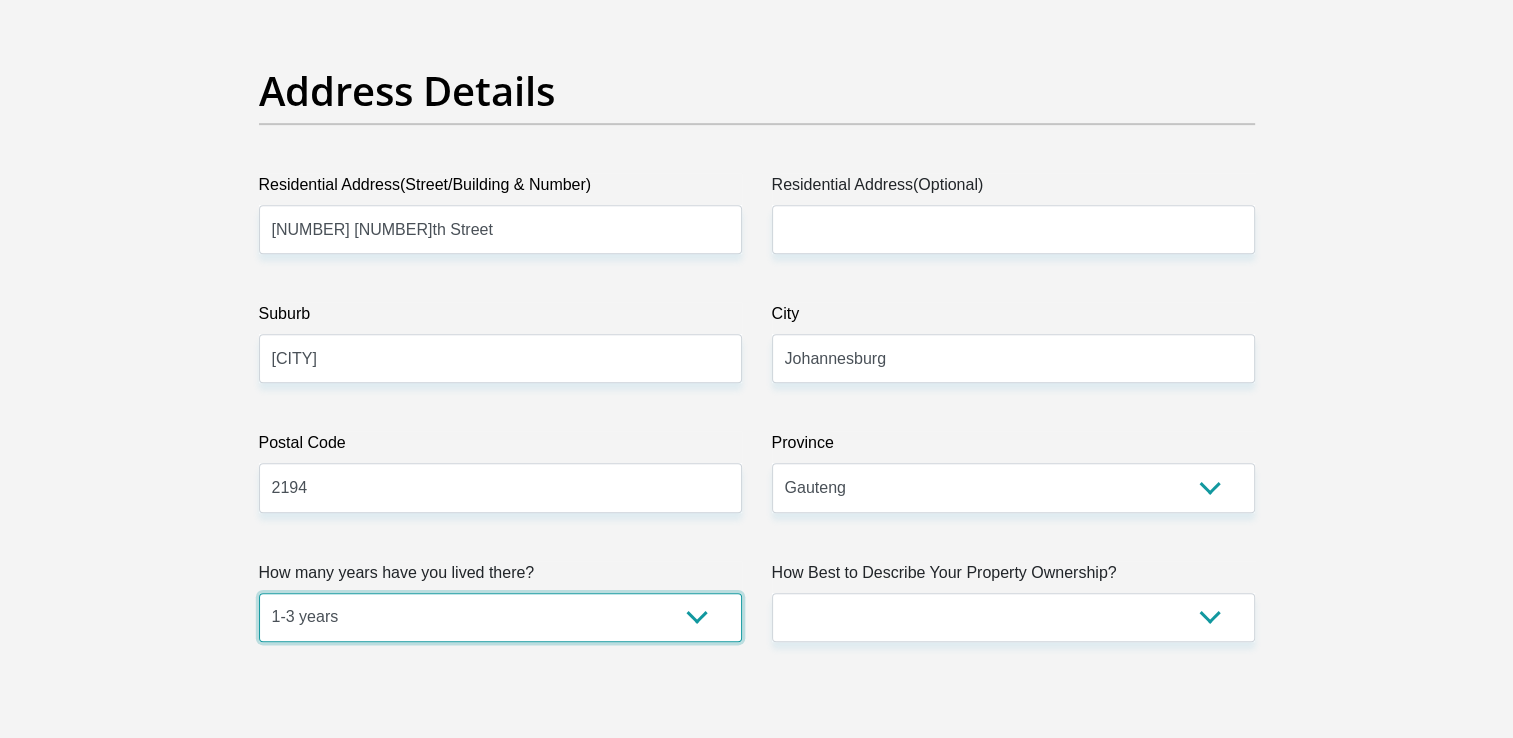 click on "less than 1 year
1-3 years
3-5 years
5+ years" at bounding box center (500, 617) 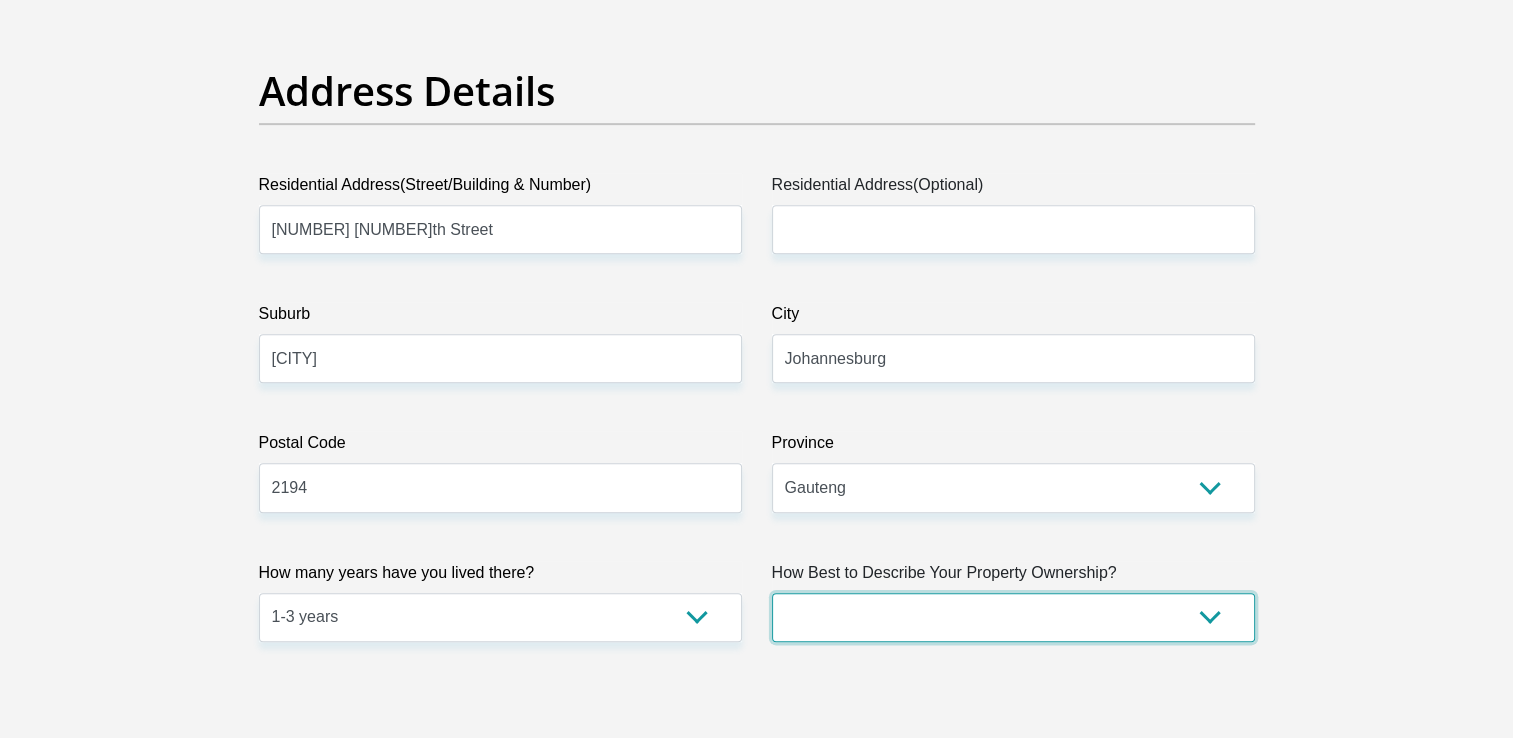 click on "Owned
Rented
Family Owned
Company Dwelling" at bounding box center [1013, 617] 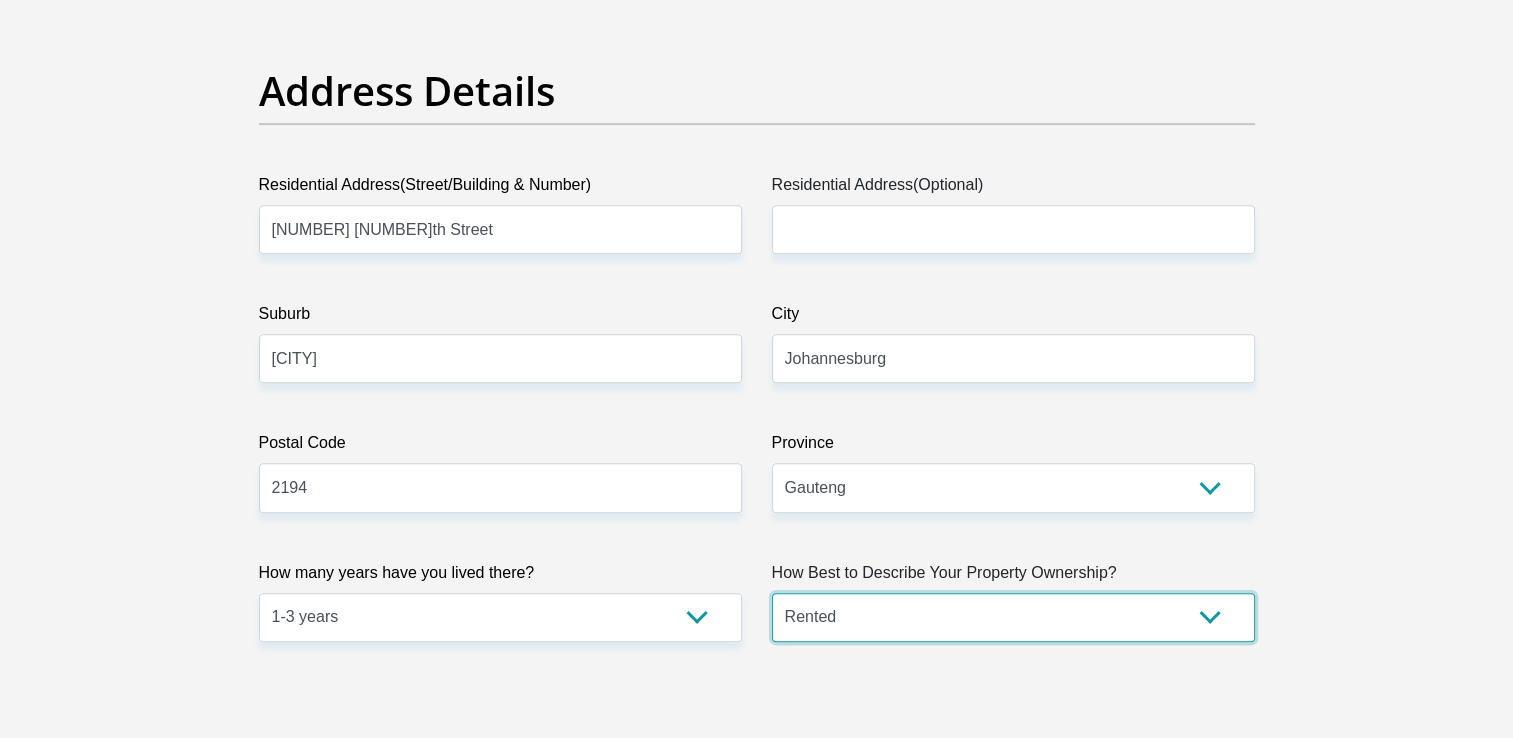 click on "Owned
Rented
Family Owned
Company Dwelling" at bounding box center (1013, 617) 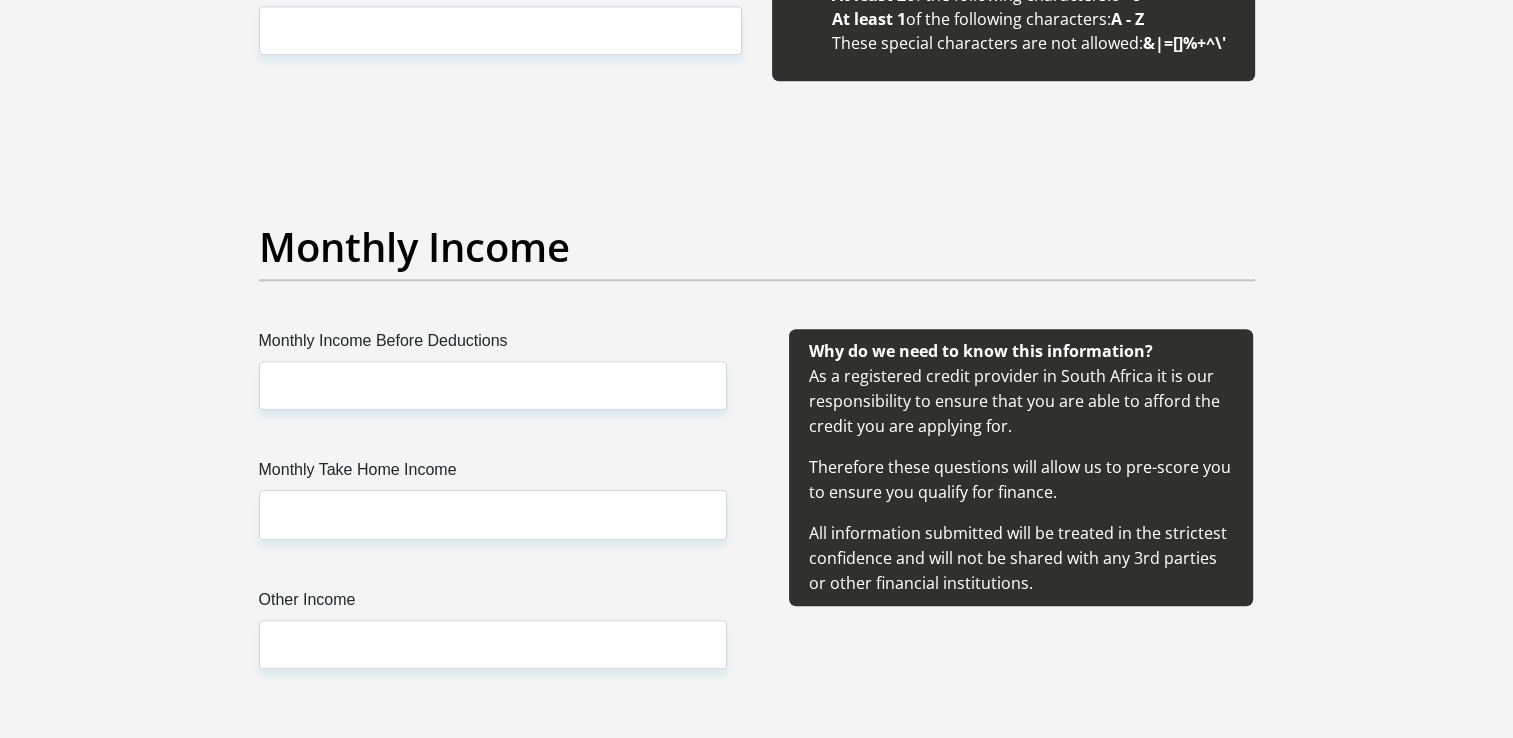 scroll, scrollTop: 2197, scrollLeft: 0, axis: vertical 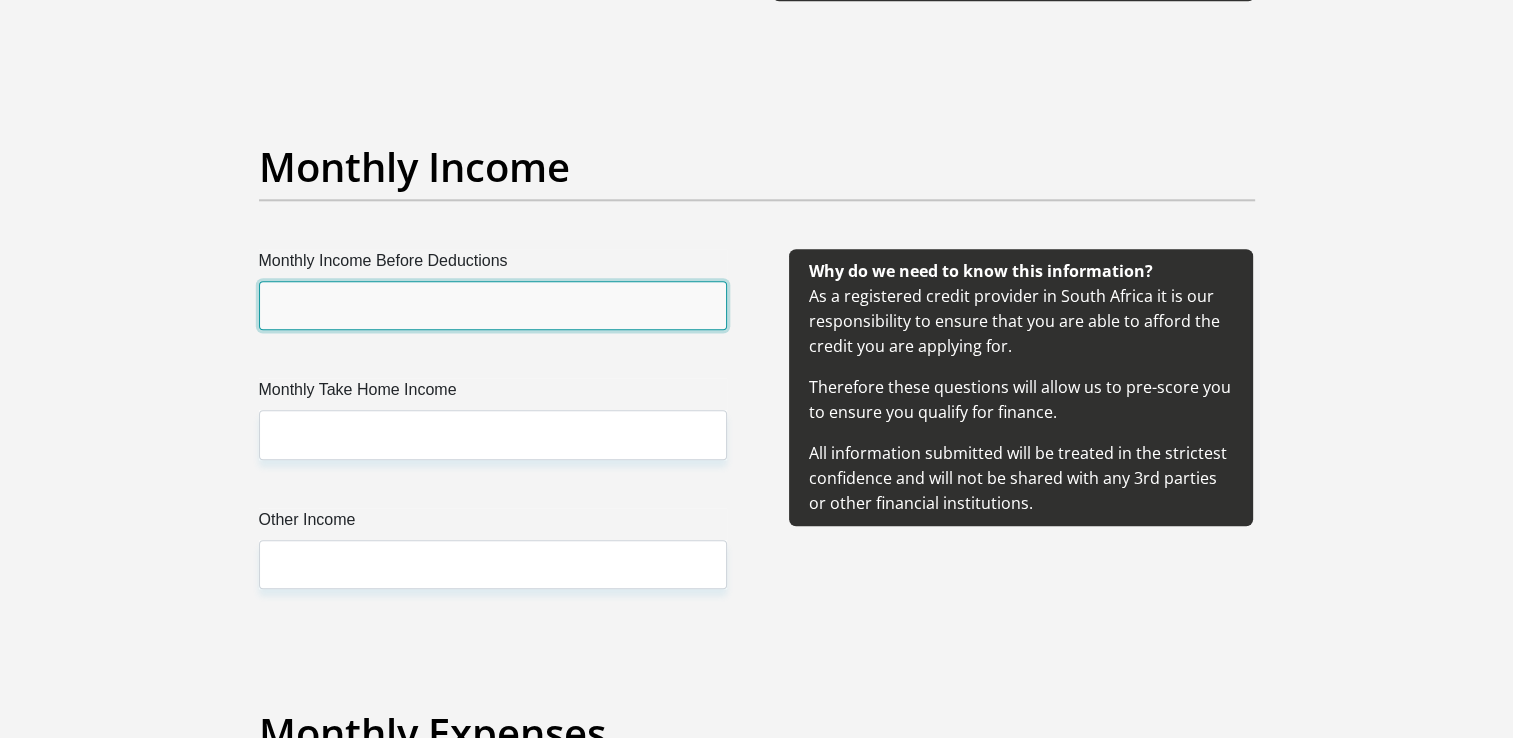 click on "Monthly Income Before Deductions" at bounding box center (493, 305) 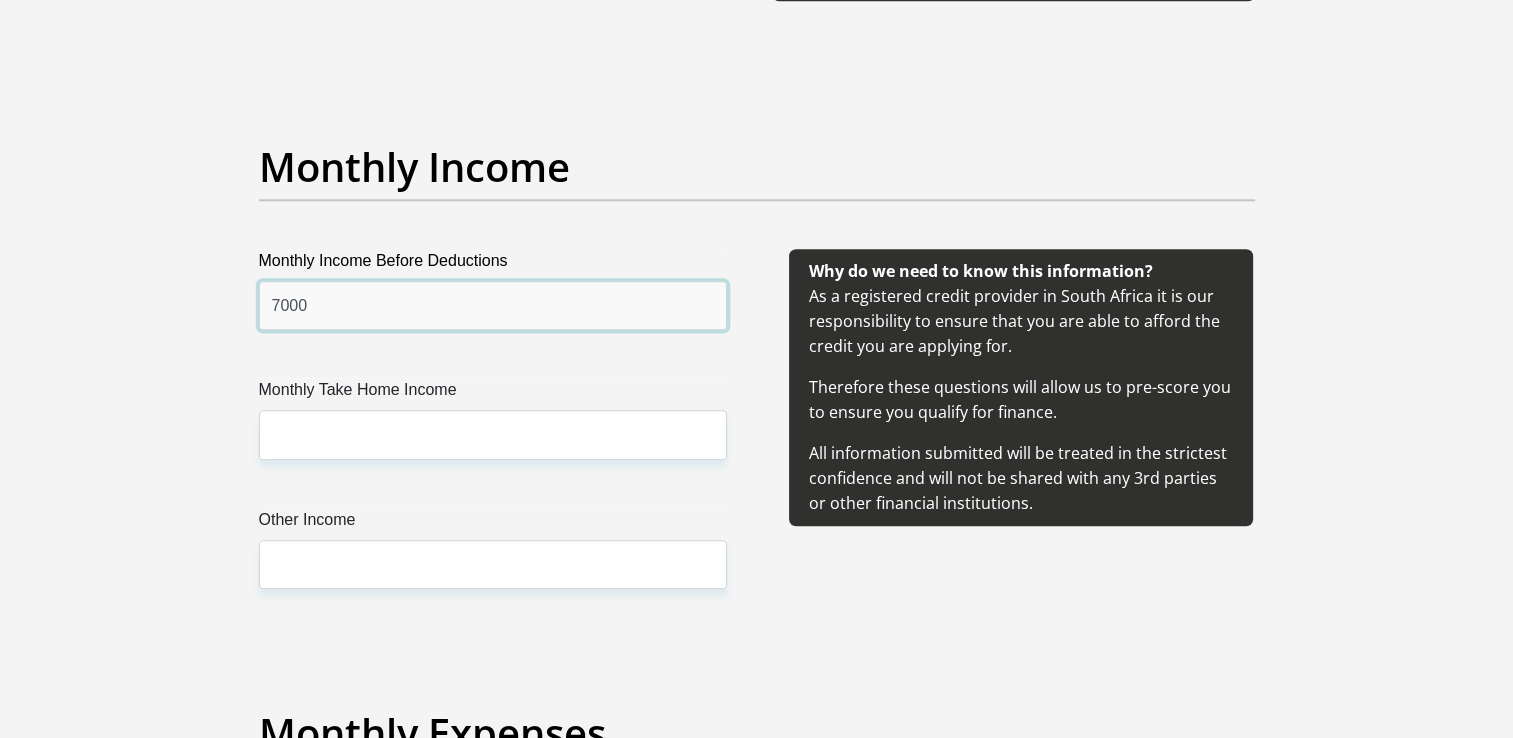 type on "7000" 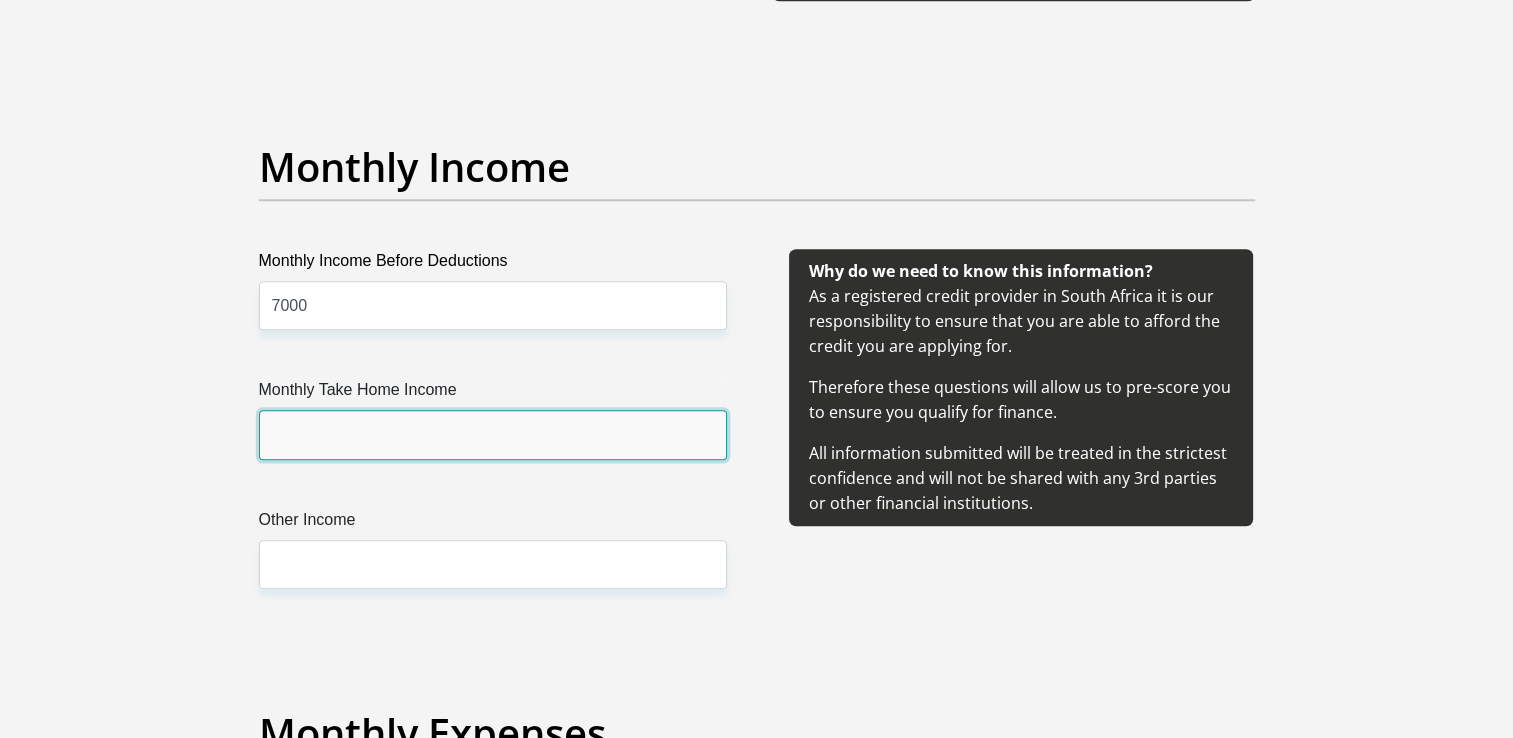 click on "Monthly Take Home Income" at bounding box center (493, 434) 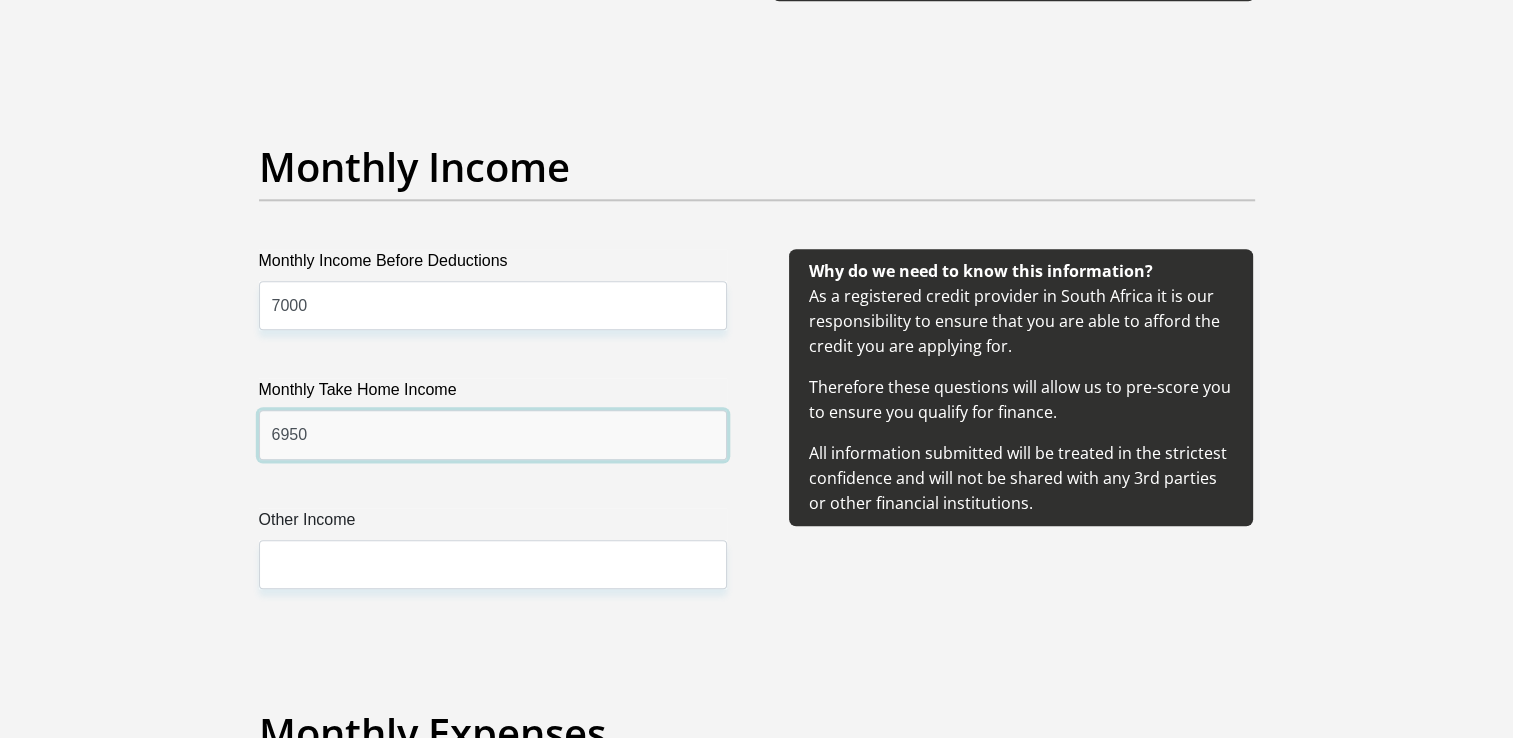 type on "6950" 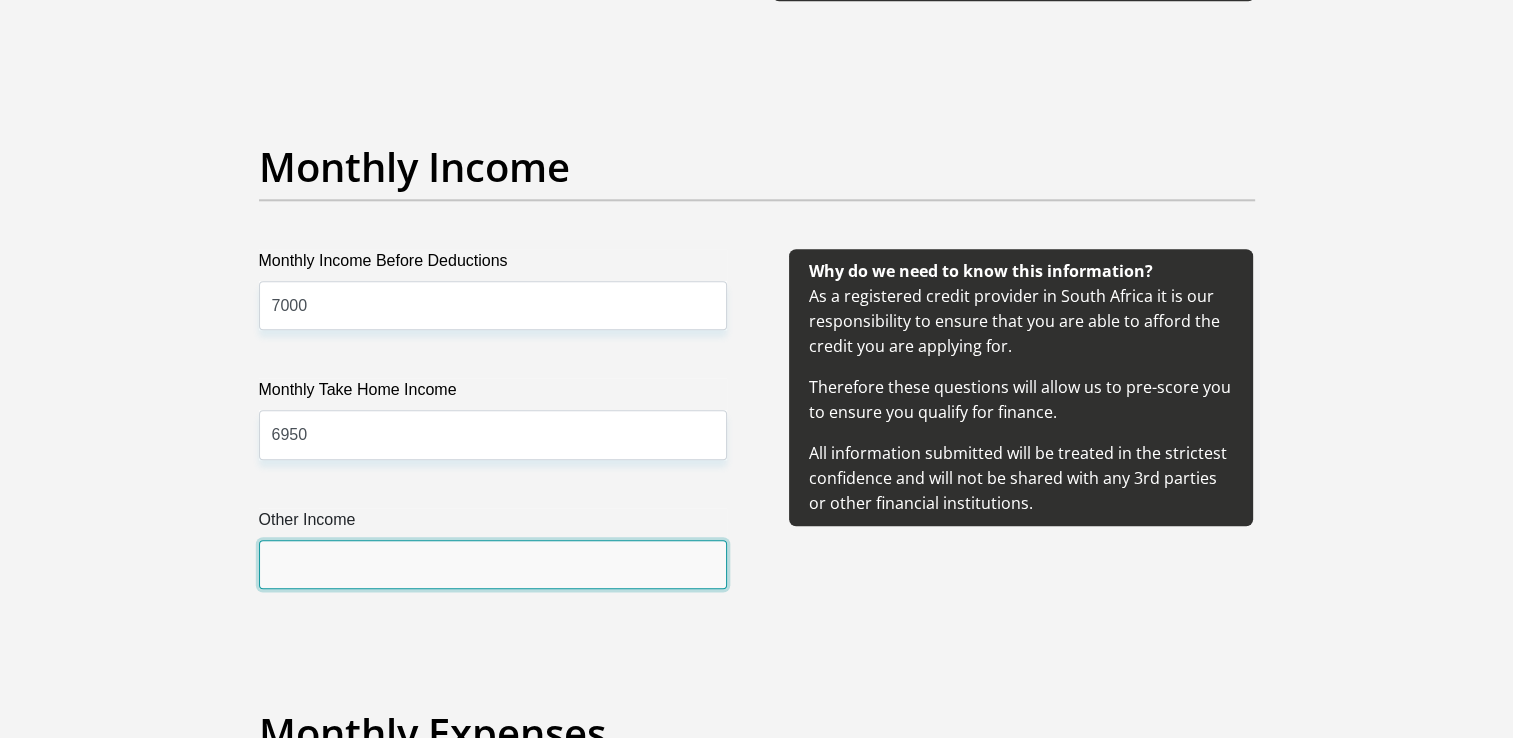 click on "Other Income" at bounding box center [493, 564] 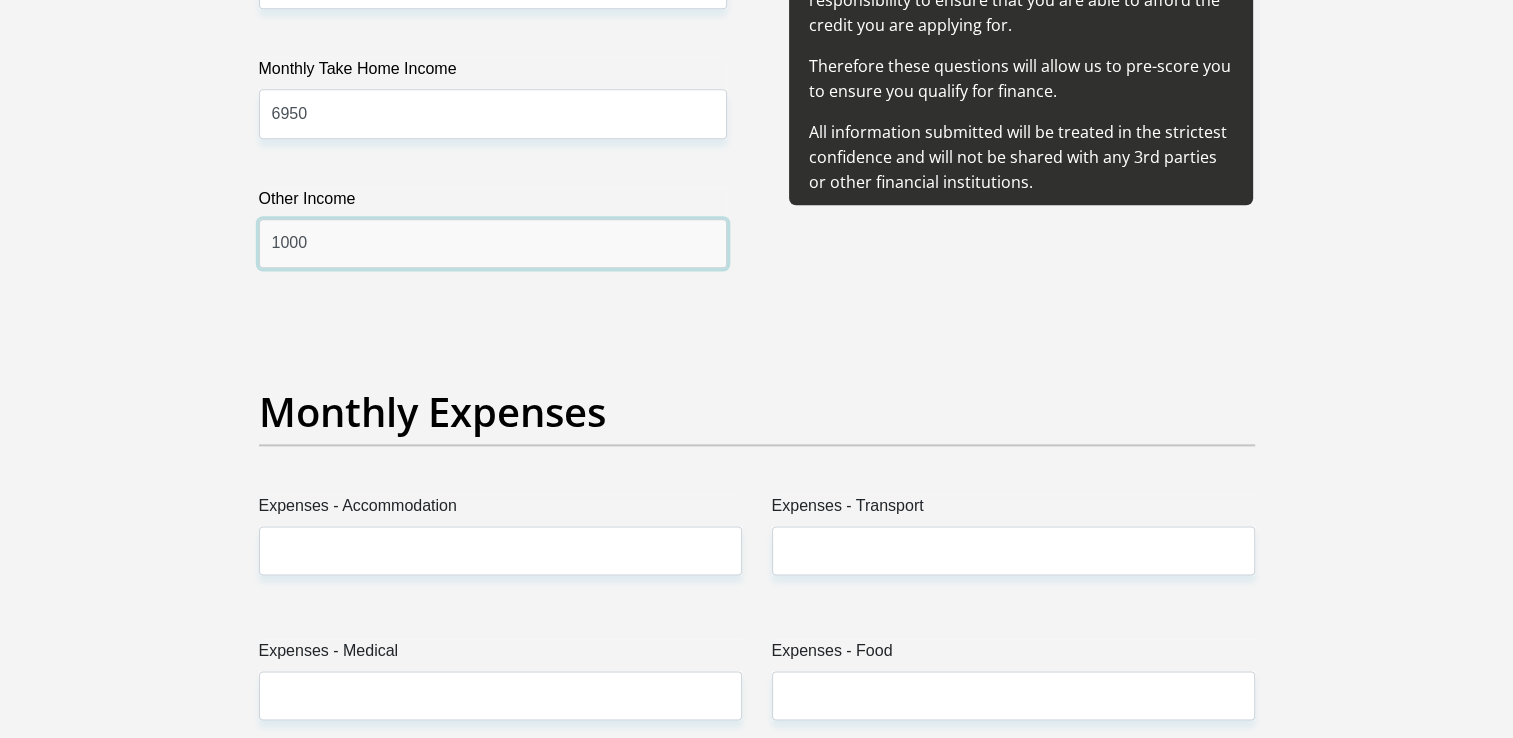 scroll, scrollTop: 2584, scrollLeft: 0, axis: vertical 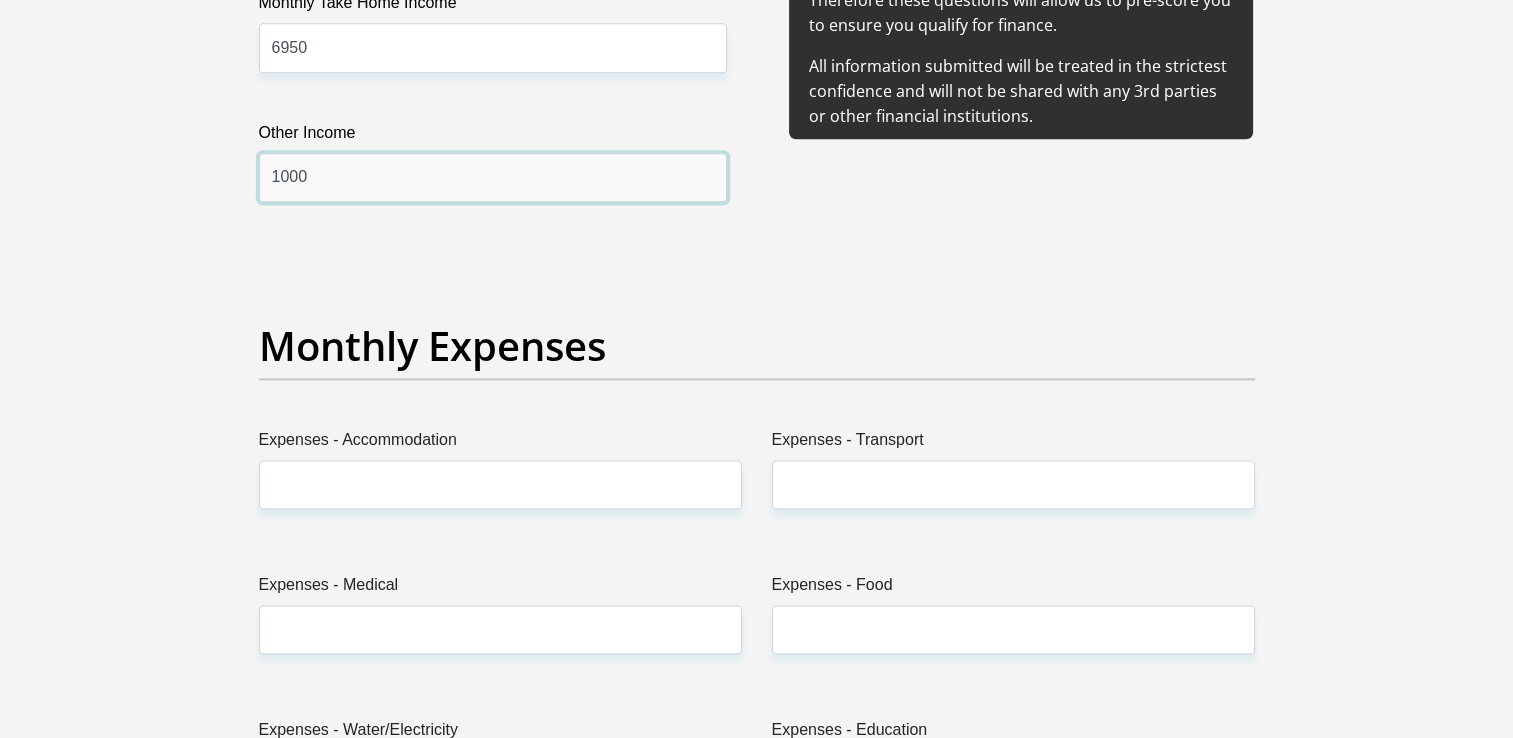 type on "1000" 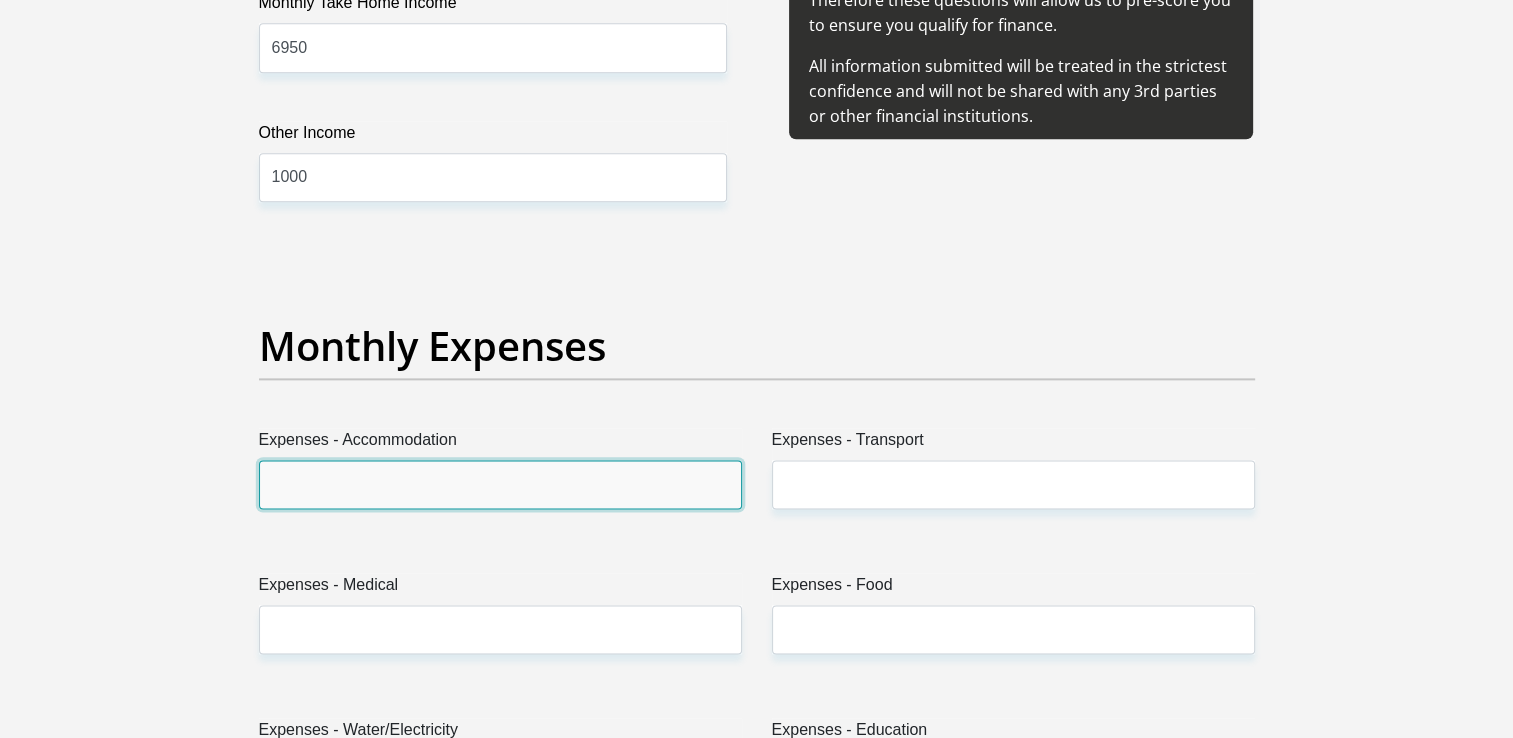 click on "Expenses - Accommodation" at bounding box center (500, 484) 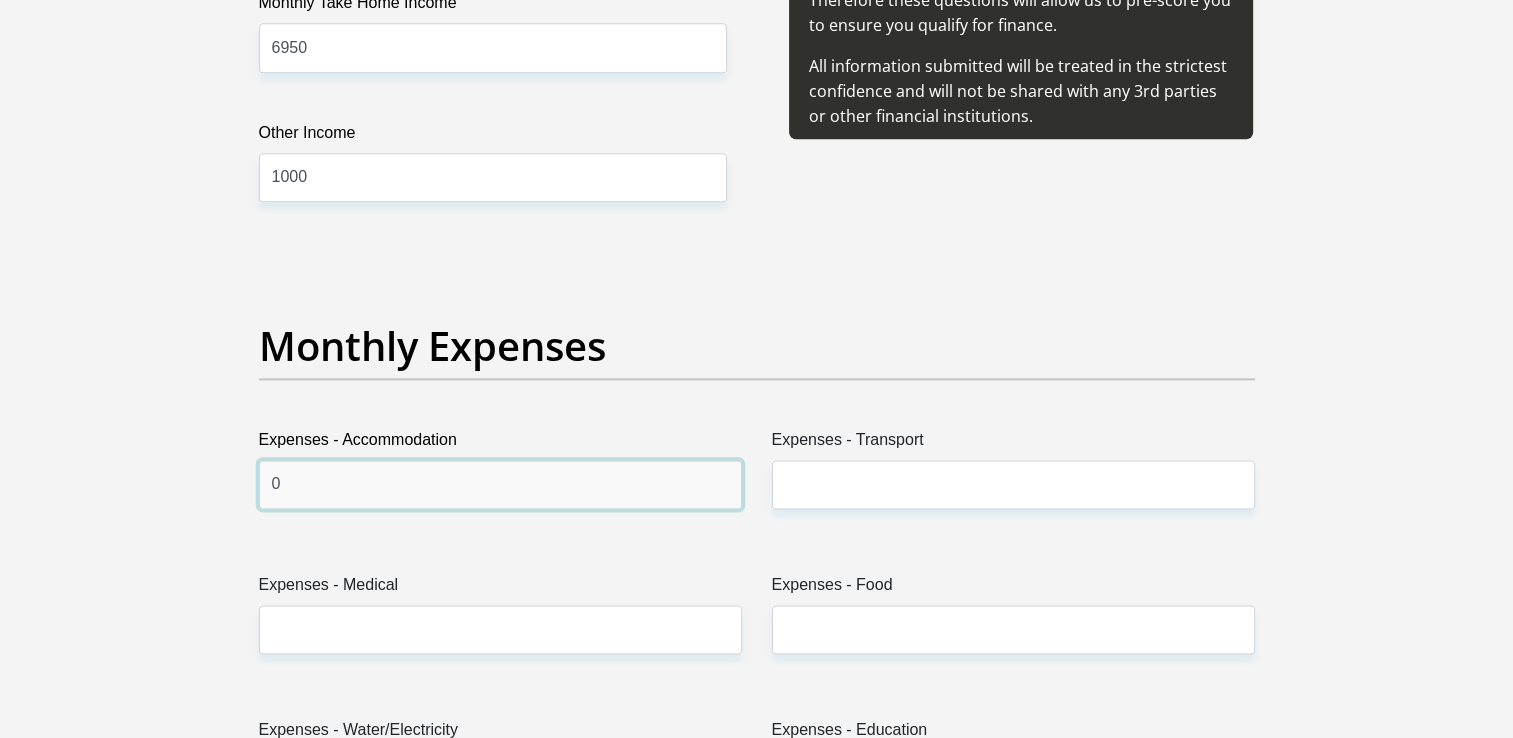 type on "0" 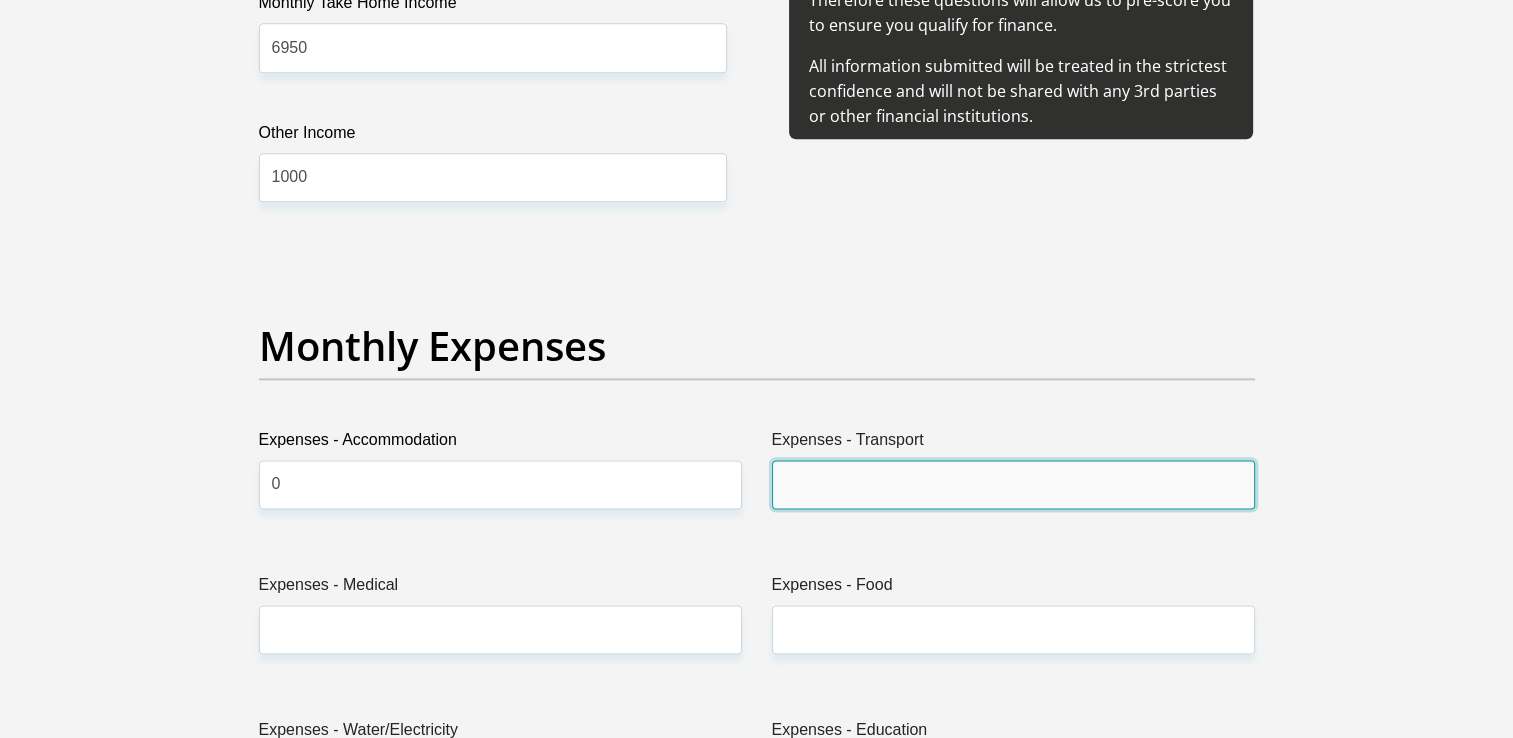 click on "Expenses - Transport" at bounding box center [1013, 484] 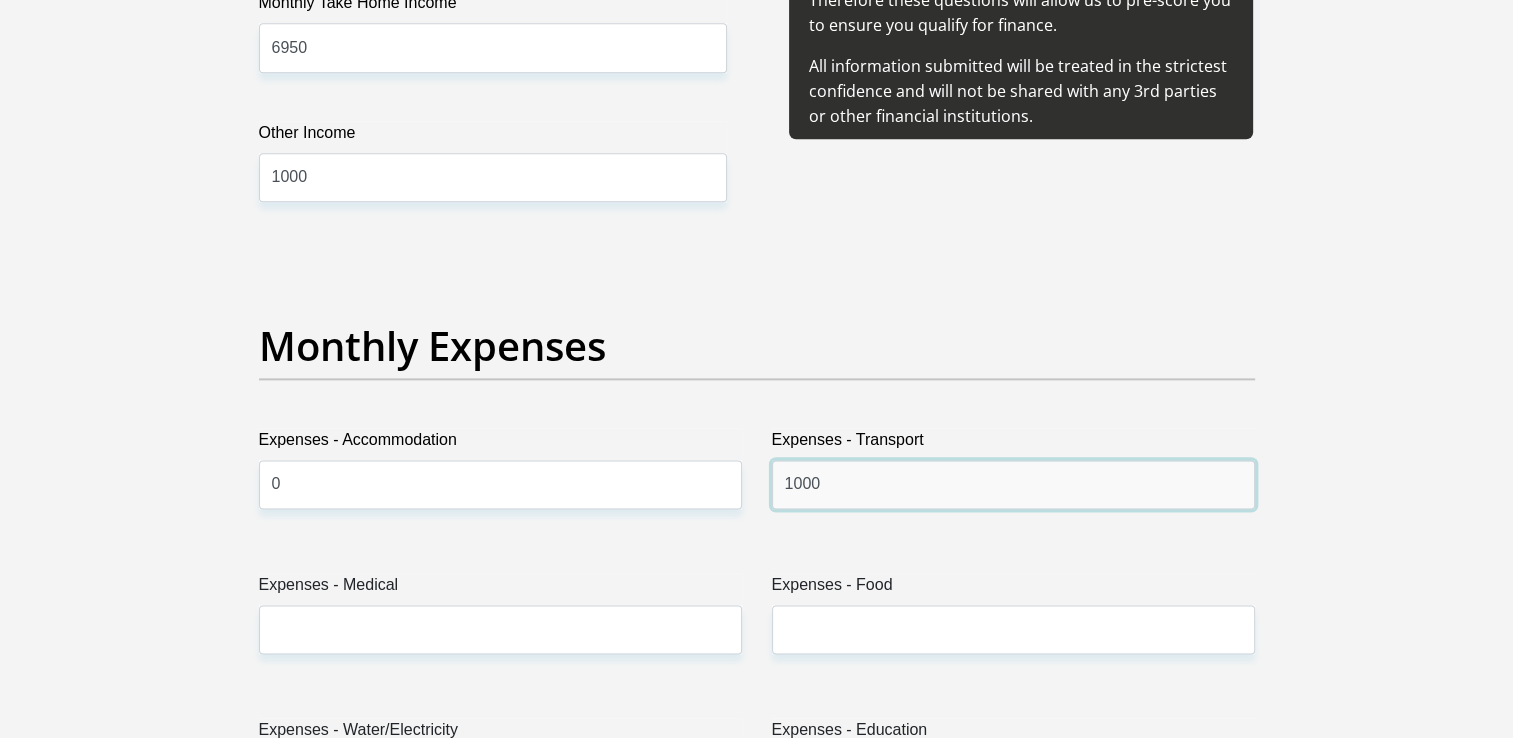 type on "1000" 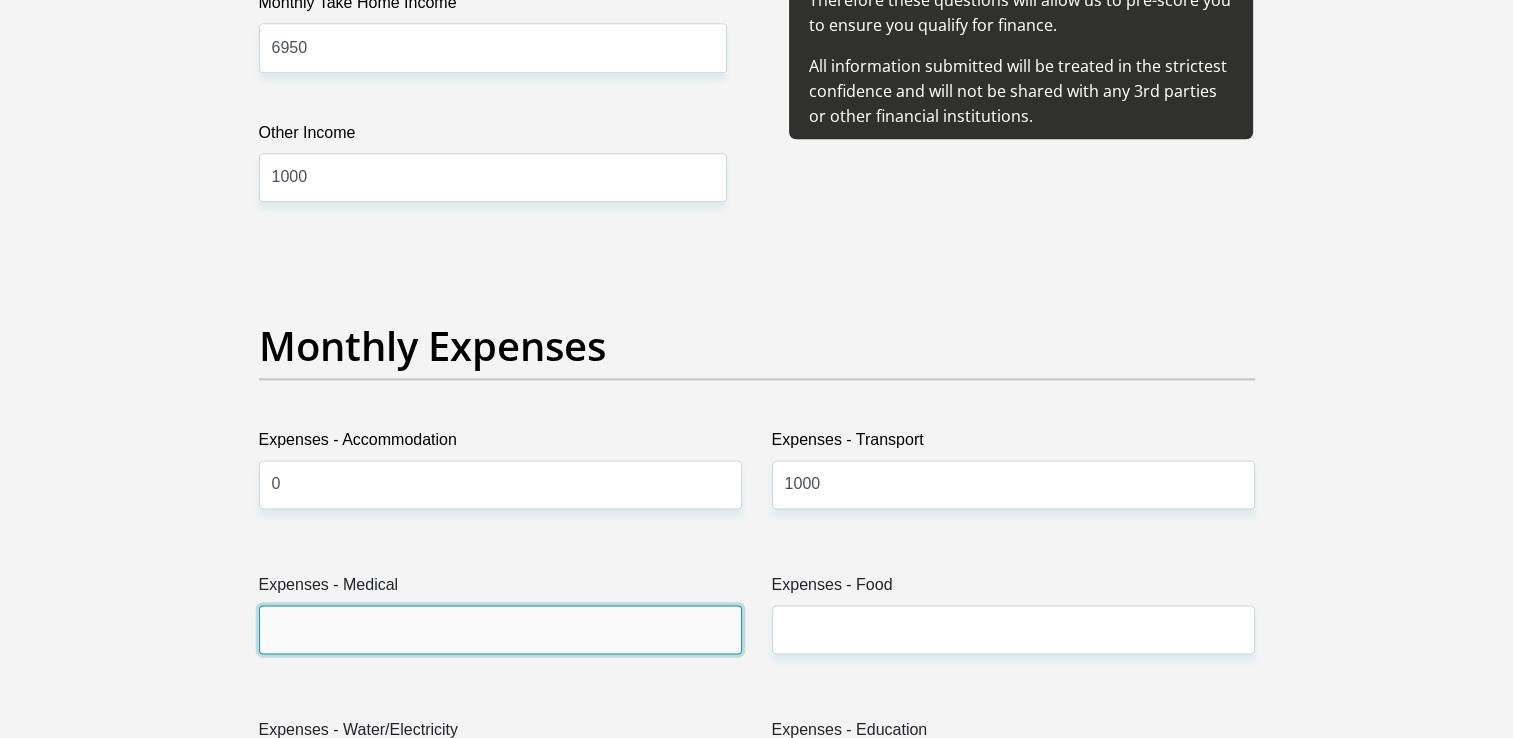 click on "Expenses - Medical" at bounding box center [500, 629] 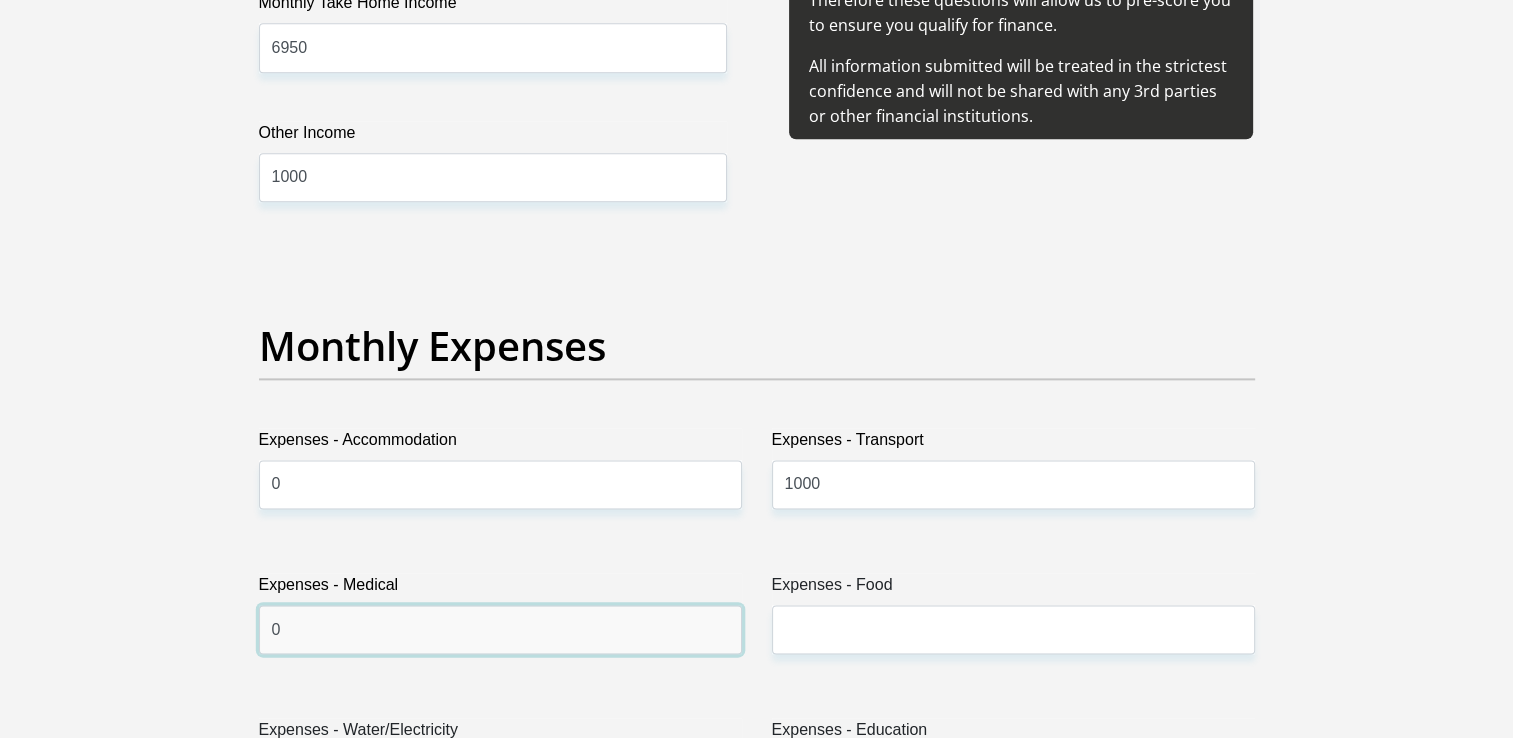 type on "0" 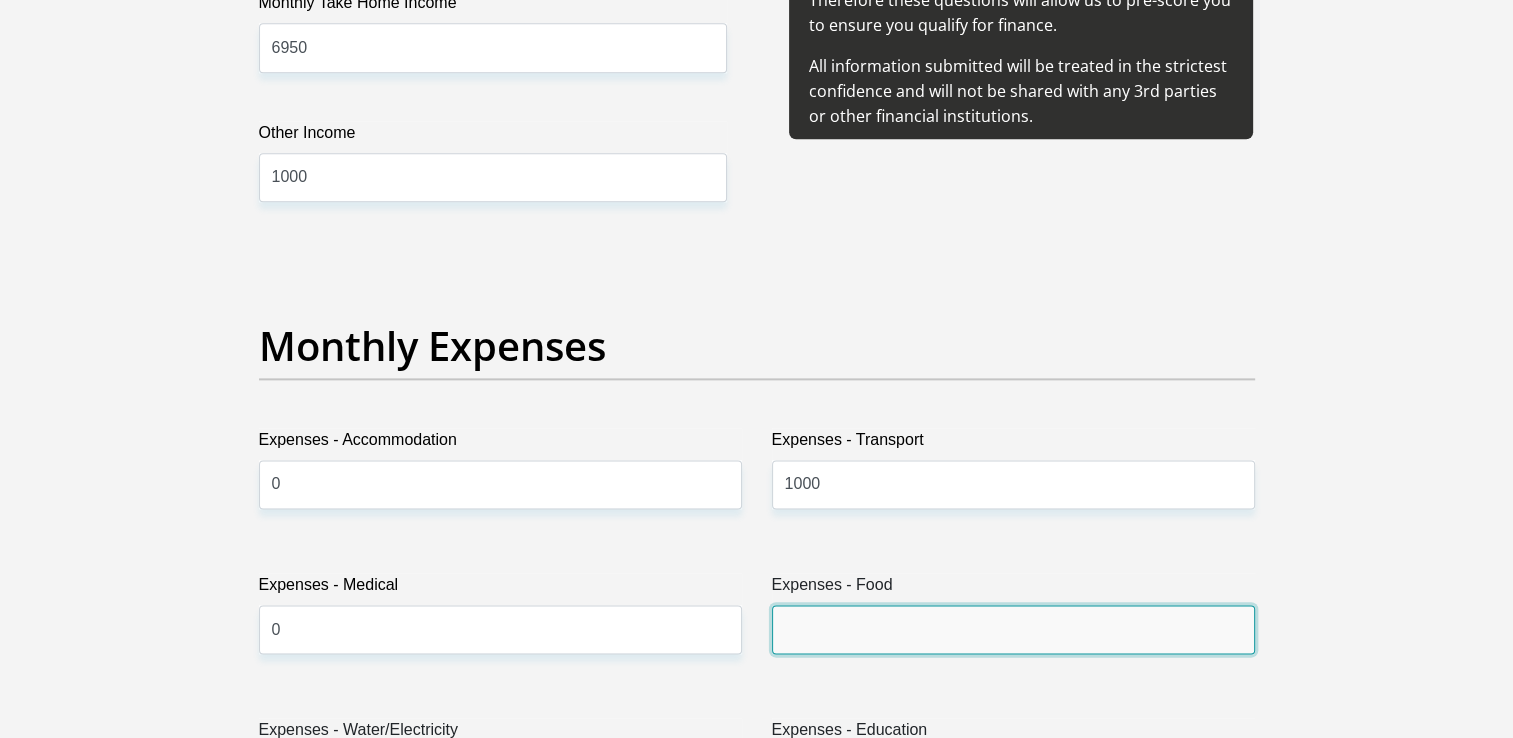 click on "Expenses - Food" at bounding box center (1013, 629) 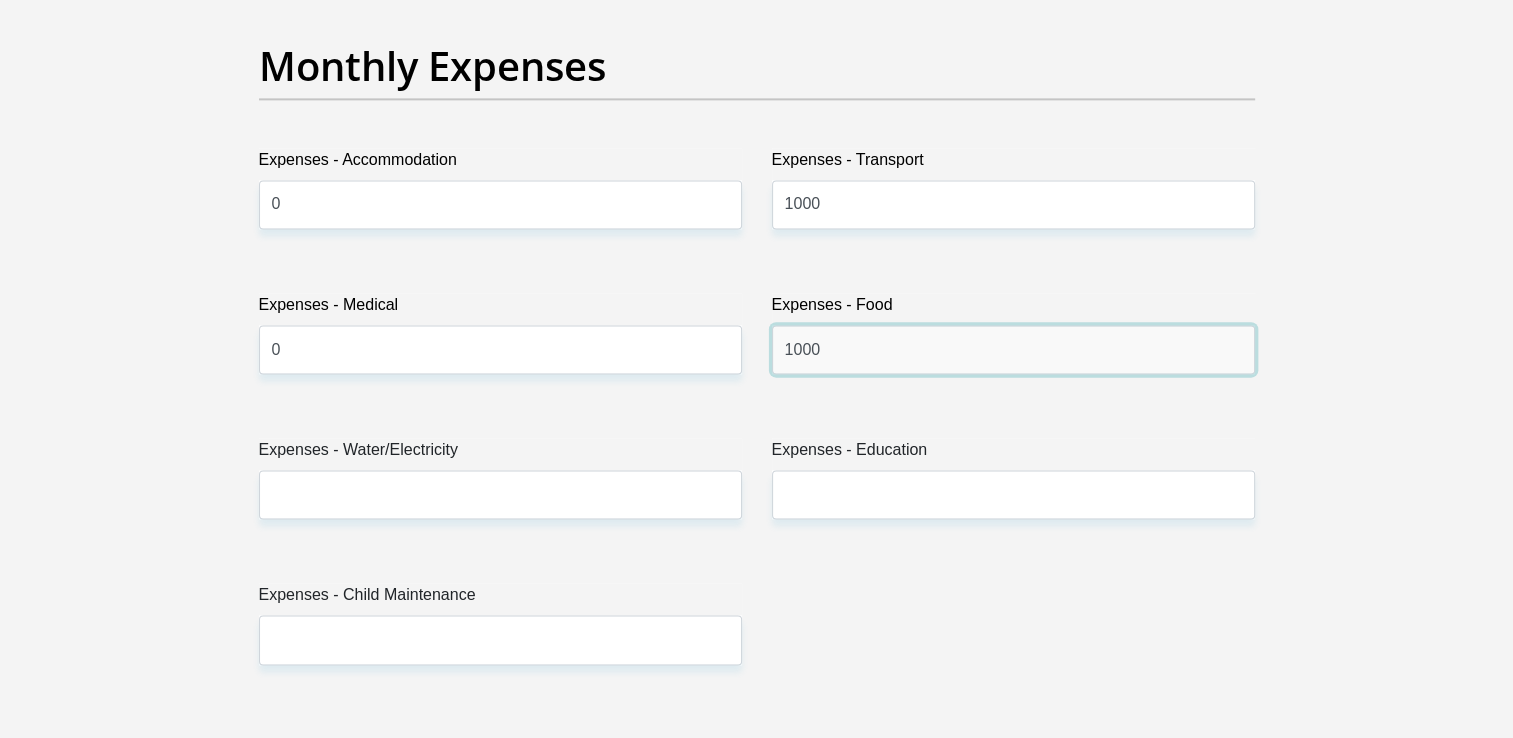 scroll, scrollTop: 2864, scrollLeft: 0, axis: vertical 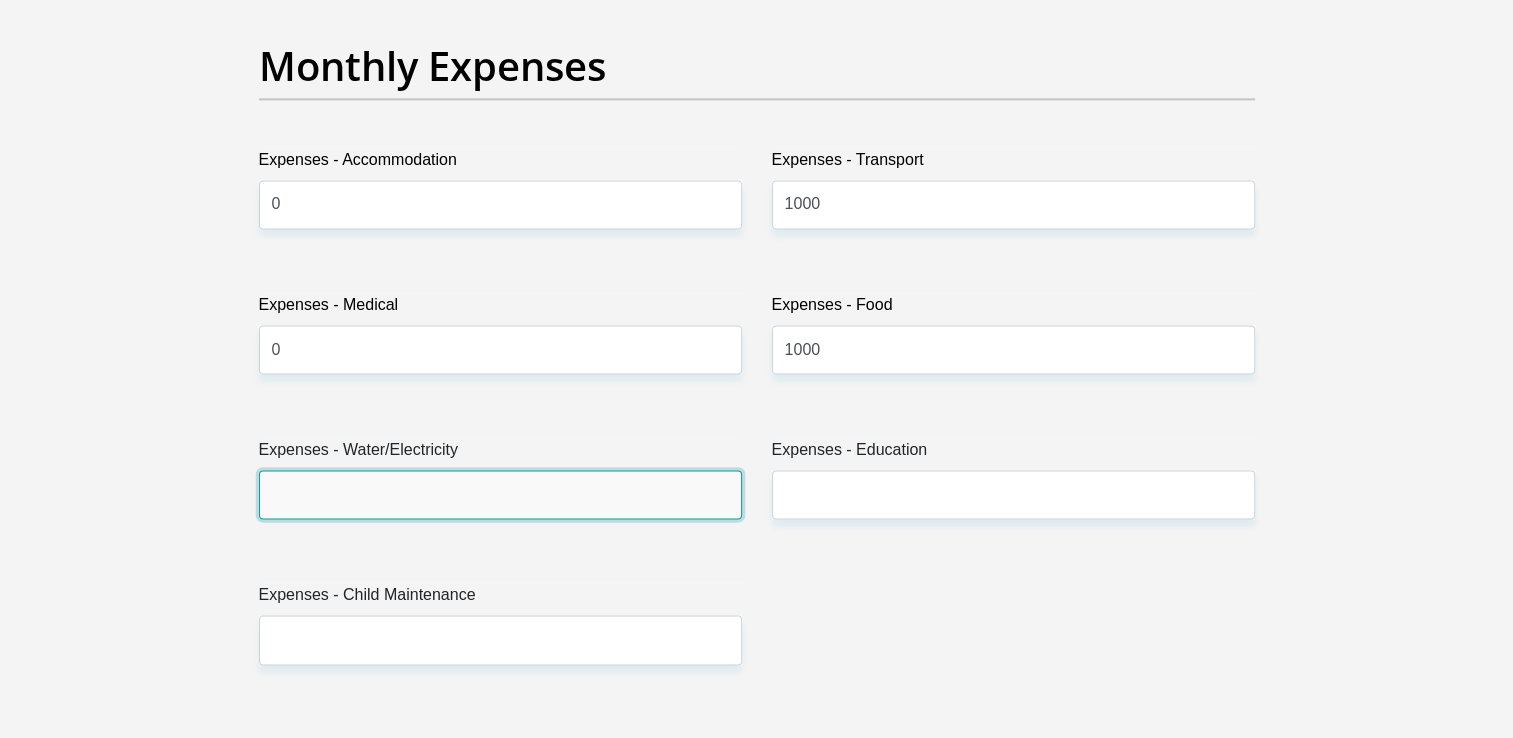 click on "Expenses - Water/Electricity" at bounding box center (500, 494) 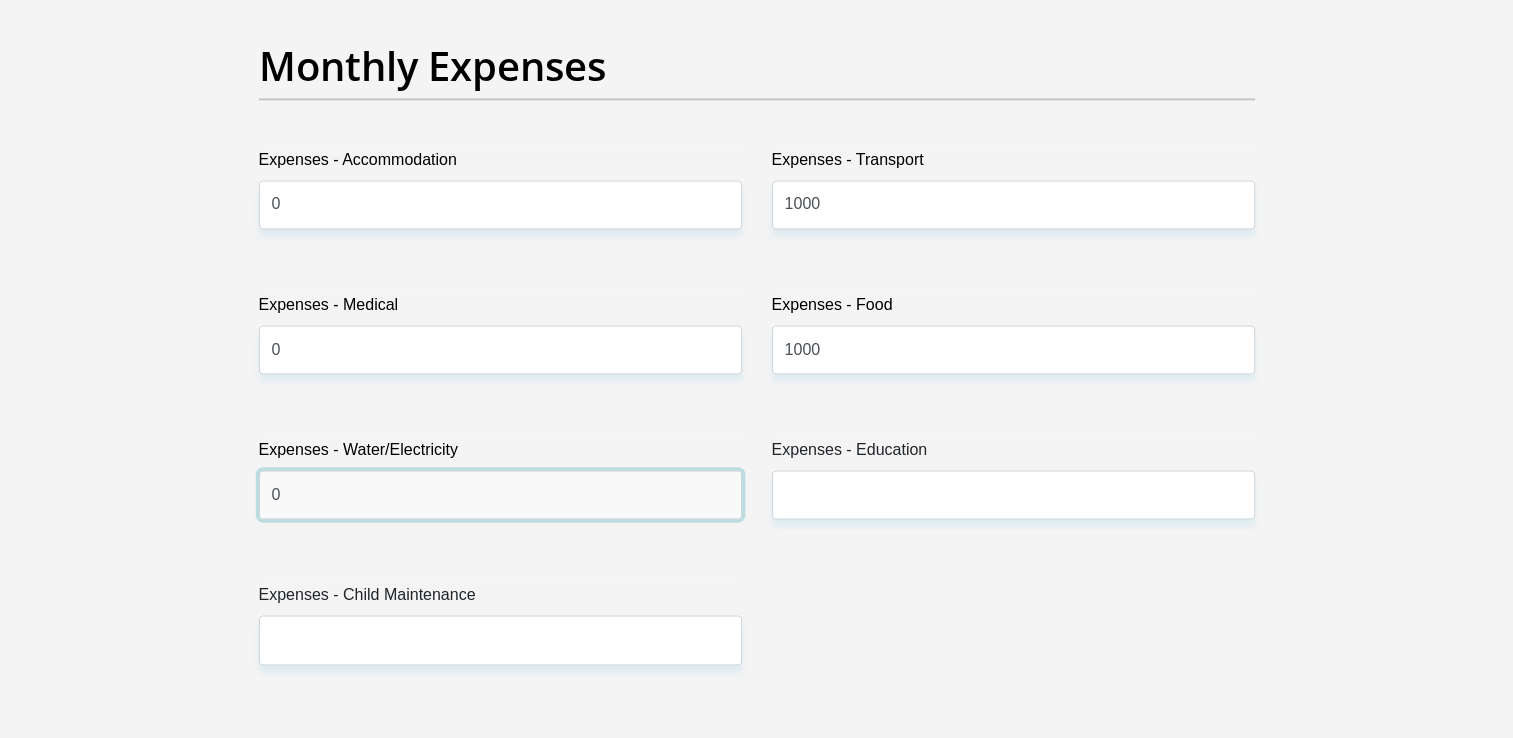 type on "0" 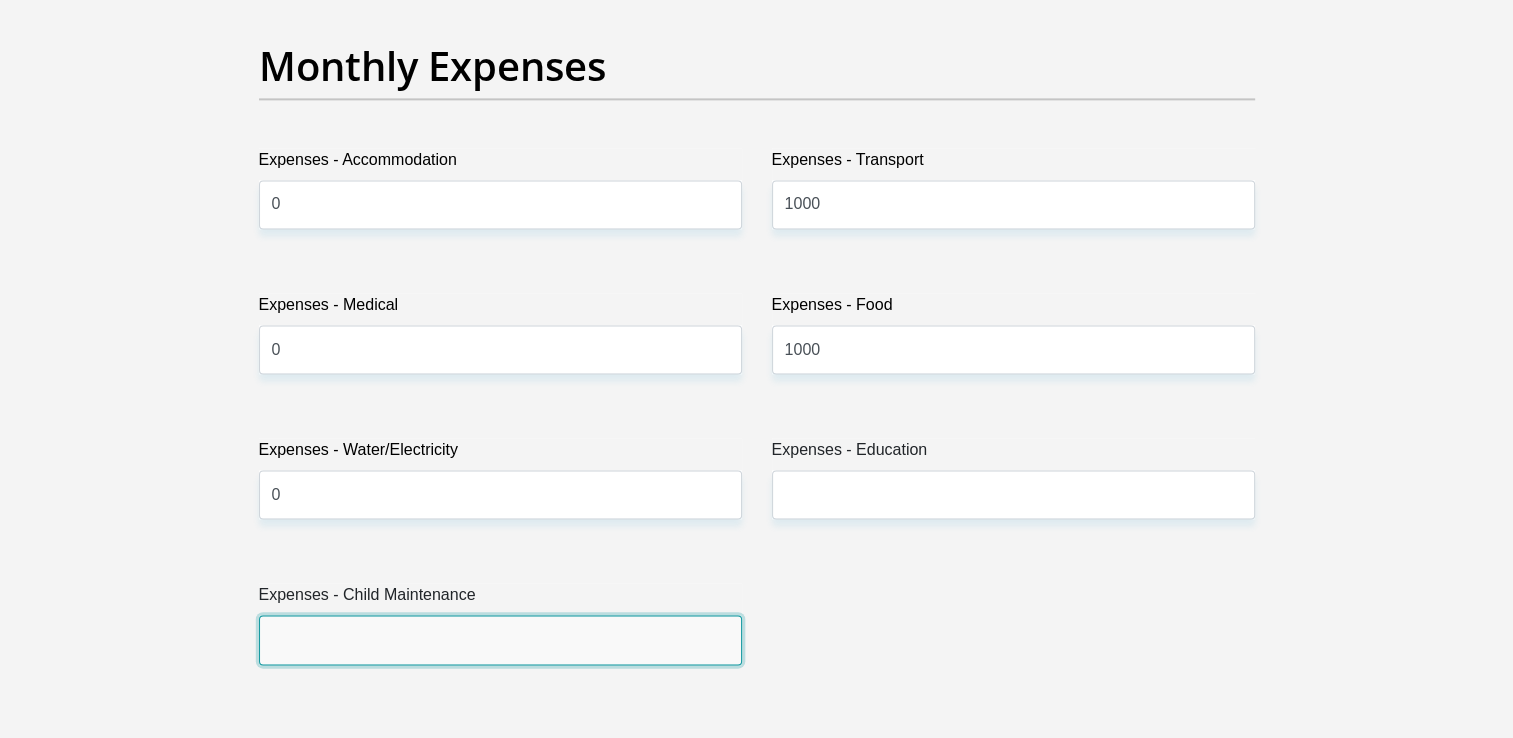 click on "Expenses - Child Maintenance" at bounding box center [500, 639] 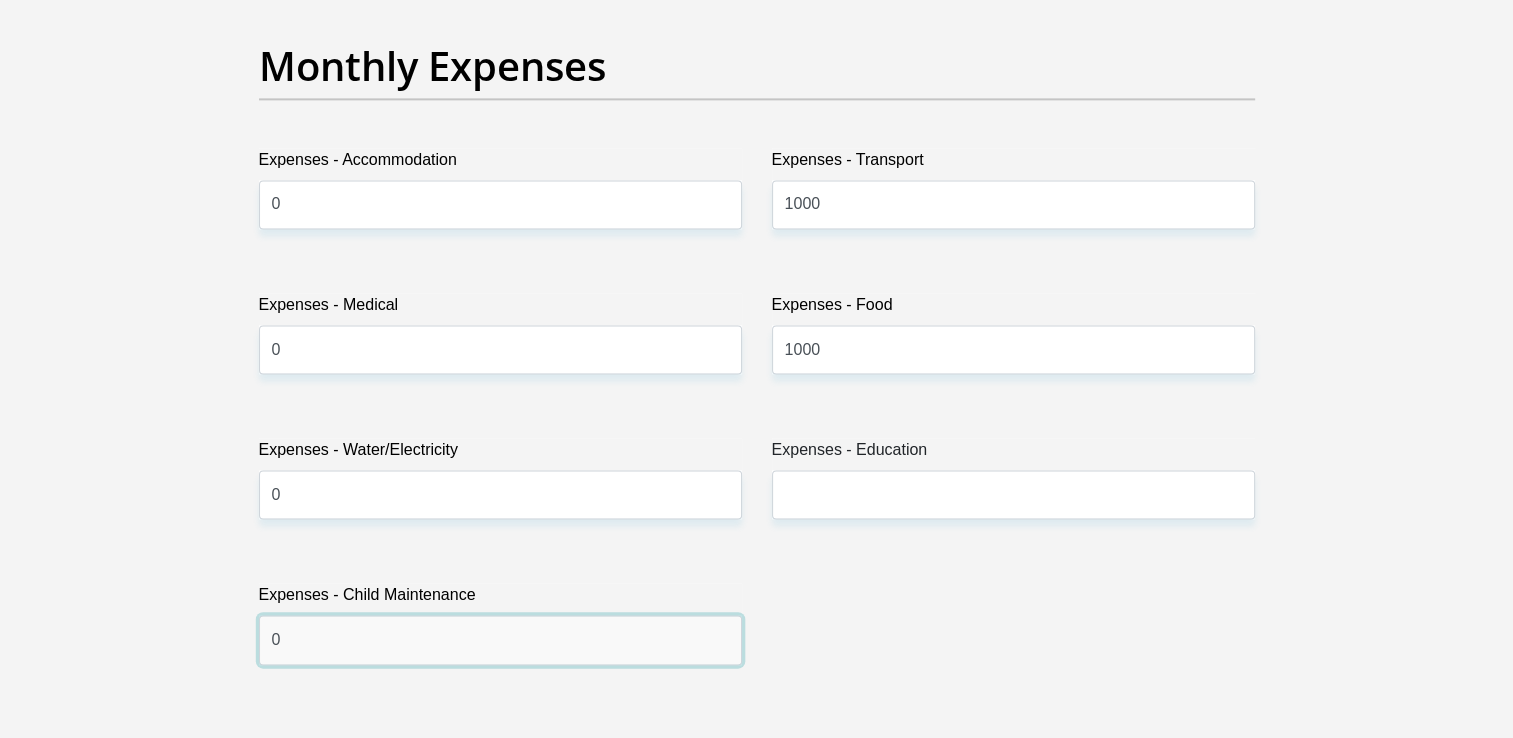 type on "0" 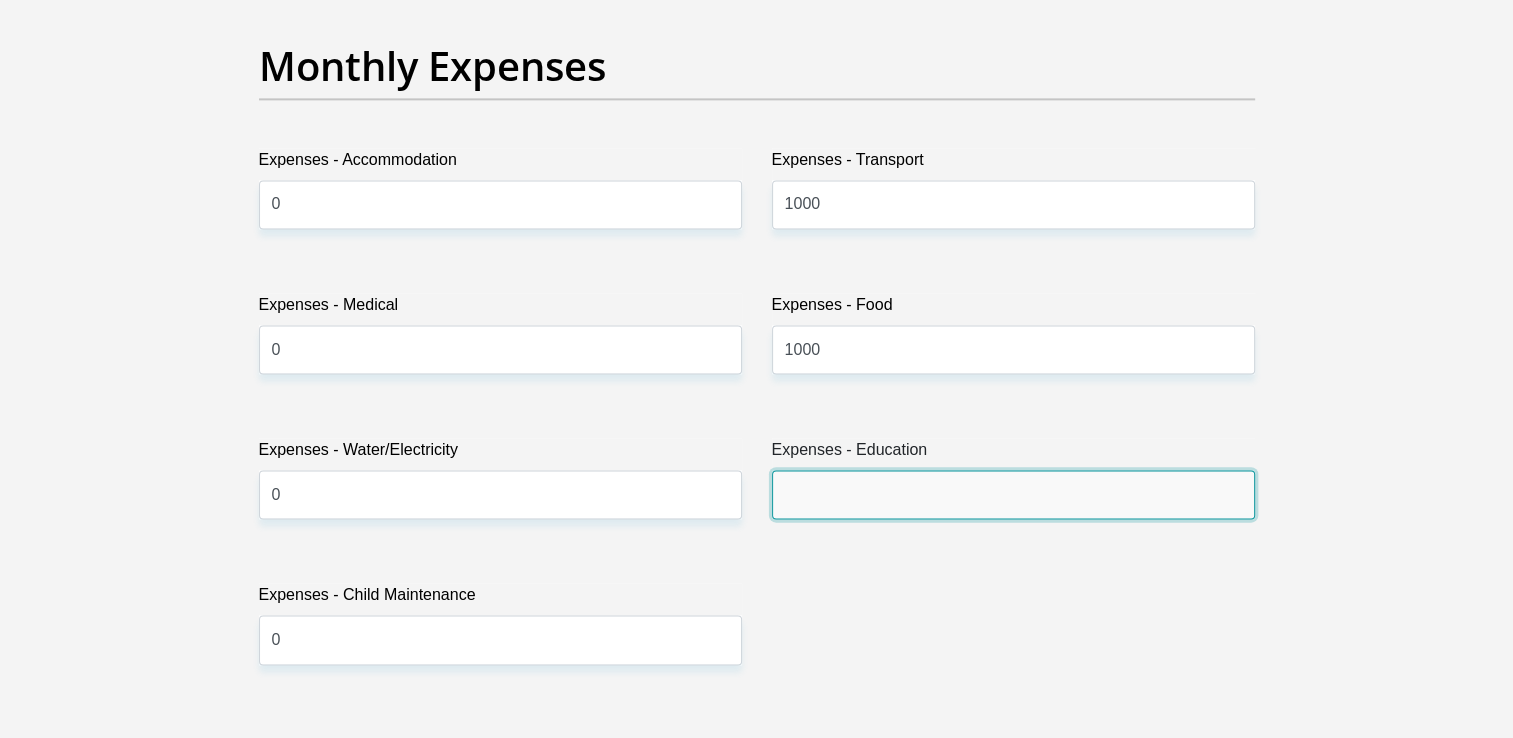 click on "Expenses - Education" at bounding box center [1013, 494] 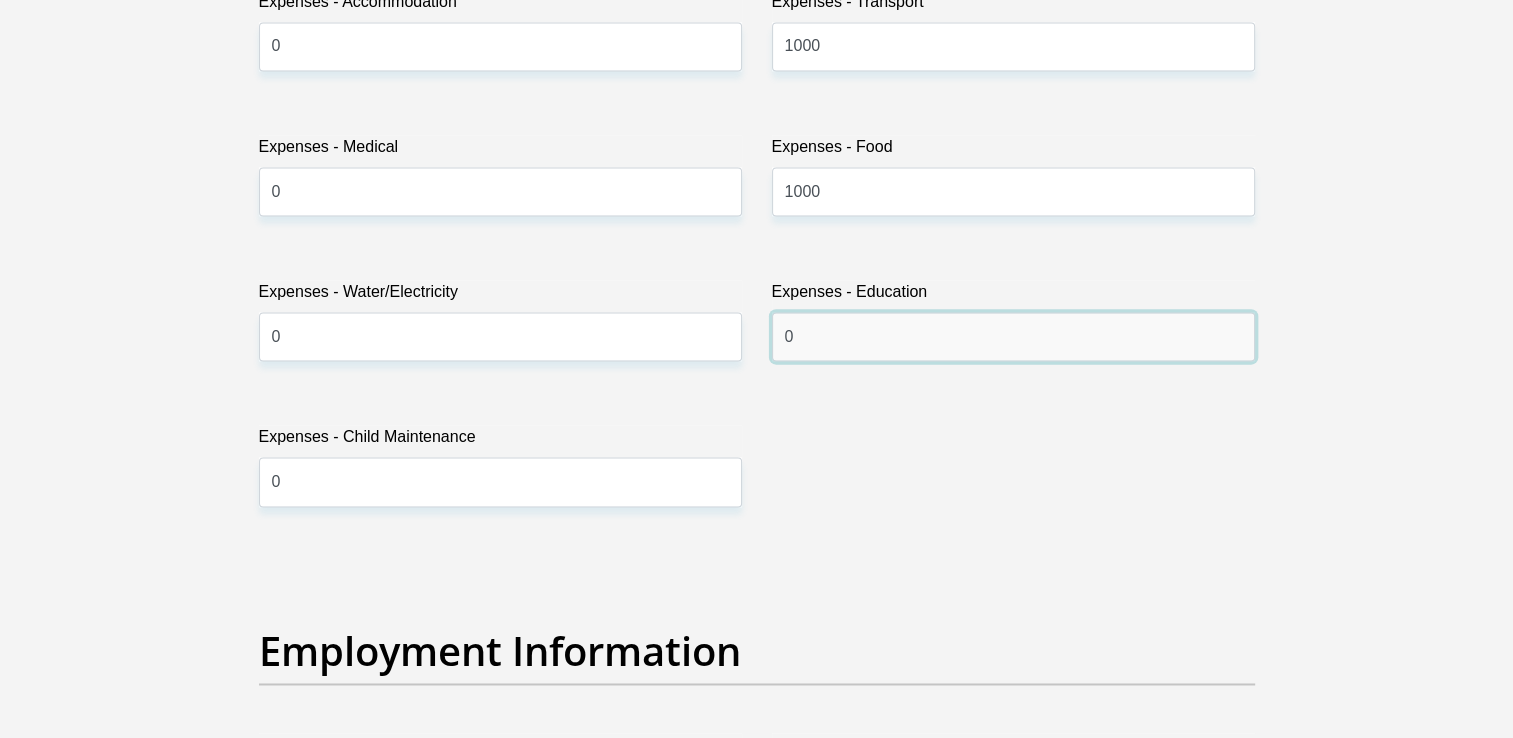 scroll, scrollTop: 3024, scrollLeft: 0, axis: vertical 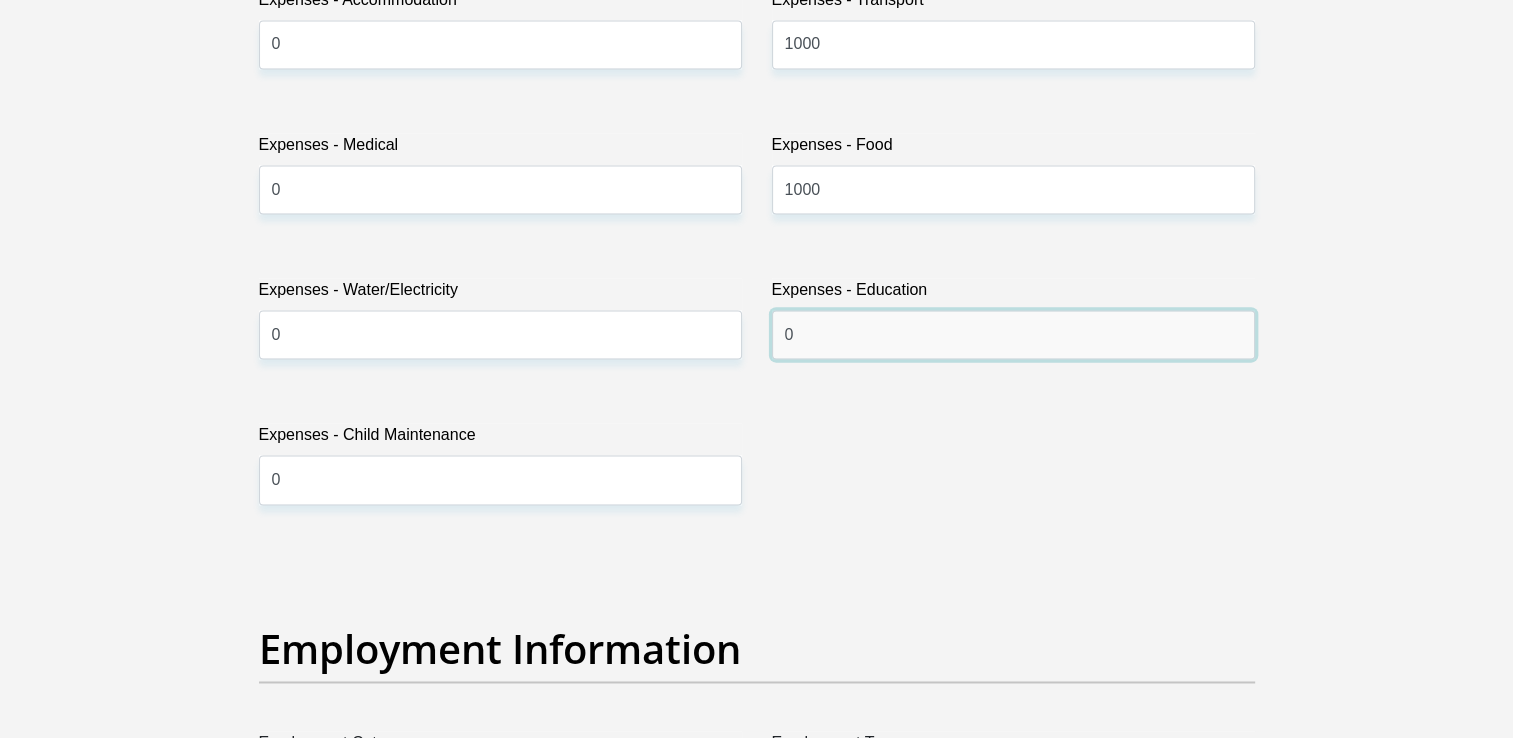 type on "0" 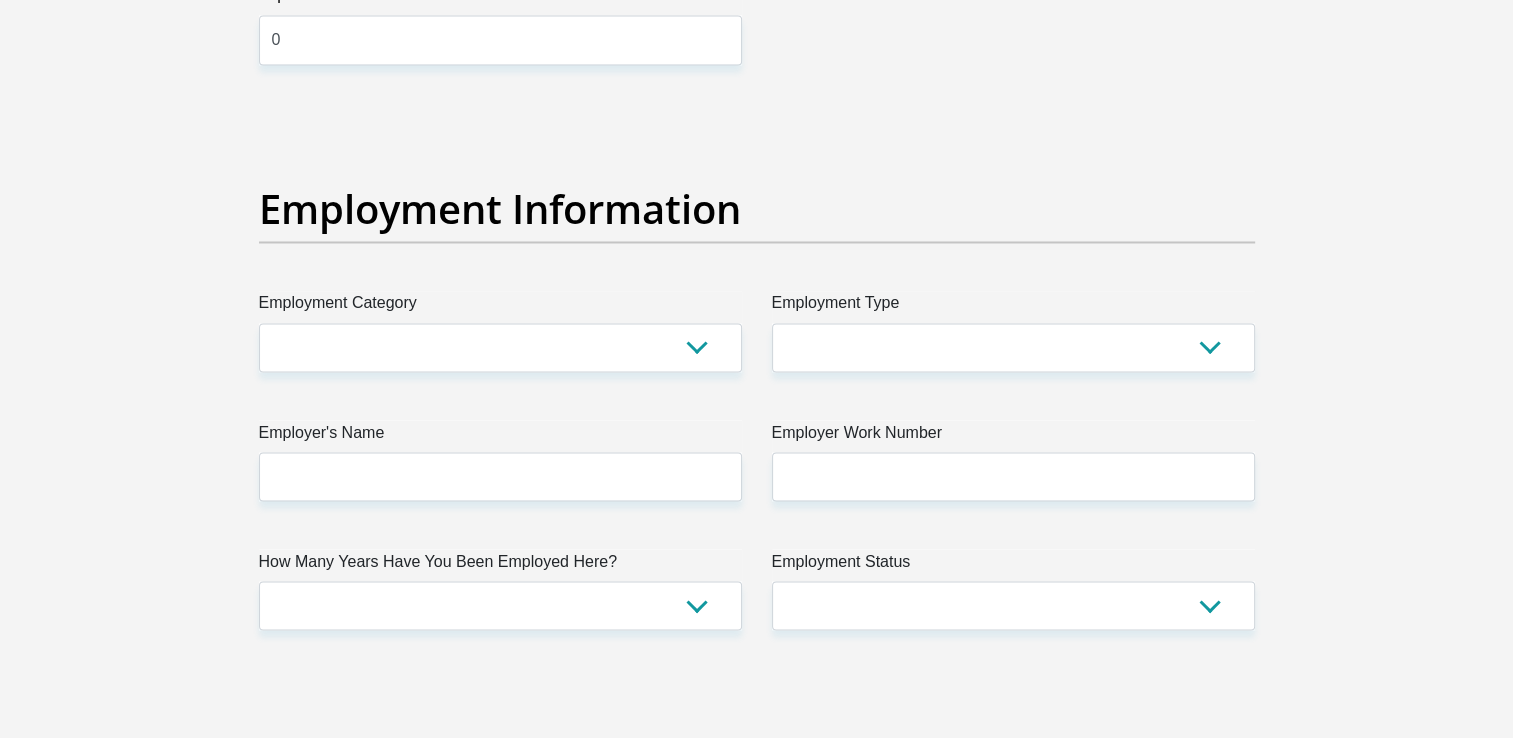 scroll, scrollTop: 3464, scrollLeft: 0, axis: vertical 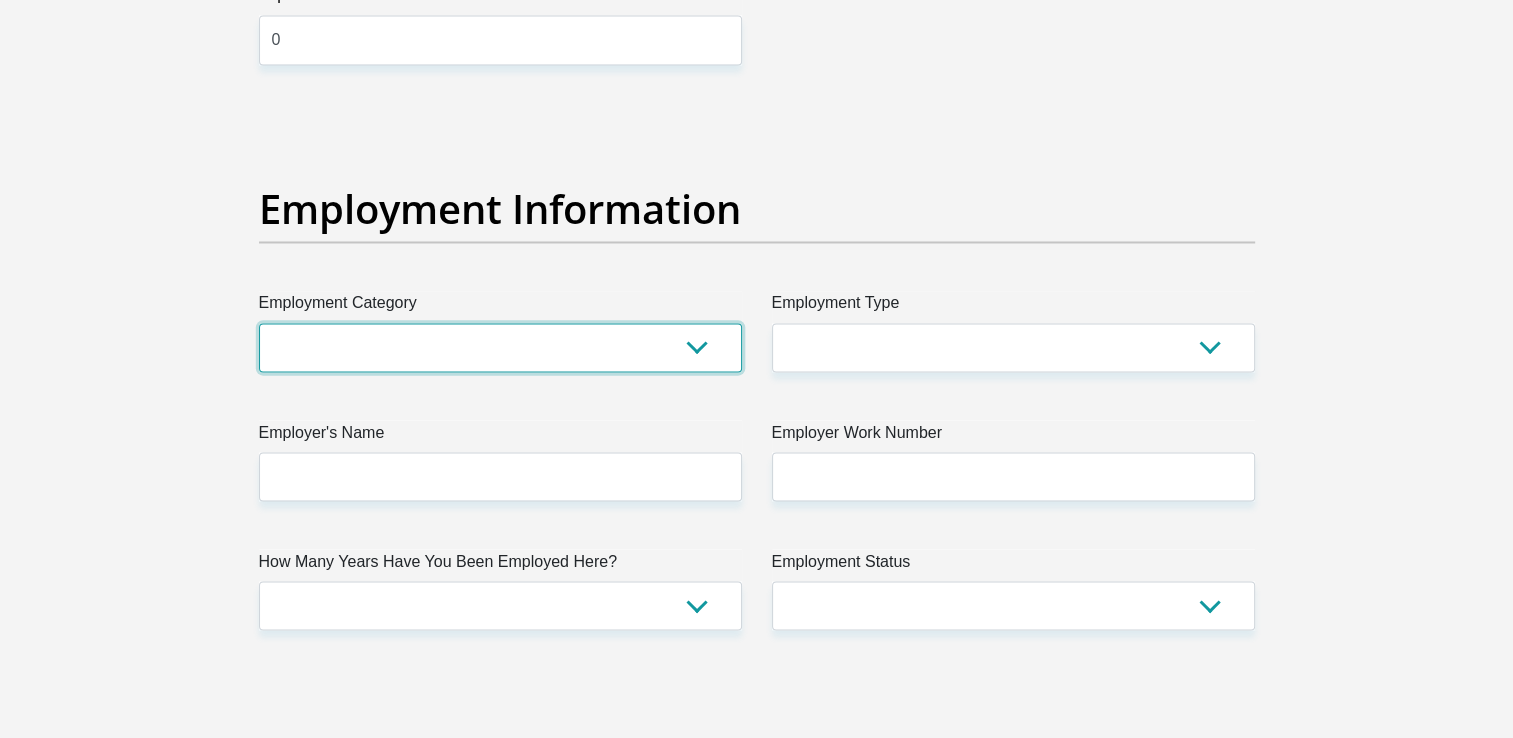 click on "AGRICULTURE
ALCOHOL & TOBACCO
CONSTRUCTION MATERIALS
METALLURGY
EQUIPMENT FOR RENEWABLE ENERGY
SPECIALIZED CONTRACTORS
CAR
GAMING (INCL. INTERNET
OTHER WHOLESALE
UNLICENSED PHARMACEUTICALS
CURRENCY EXCHANGE HOUSES
OTHER FINANCIAL INSTITUTIONS & INSURANCE
REAL ESTATE AGENTS
OIL & GAS
OTHER MATERIALS (E.G. IRON ORE)
PRECIOUS STONES & PRECIOUS METALS
POLITICAL ORGANIZATIONS
RELIGIOUS ORGANIZATIONS(NOT SECTS)
ACTI. HAVING BUSINESS DEAL WITH PUBLIC ADMINISTRATION
LAUNDROMATS" at bounding box center [500, 347] 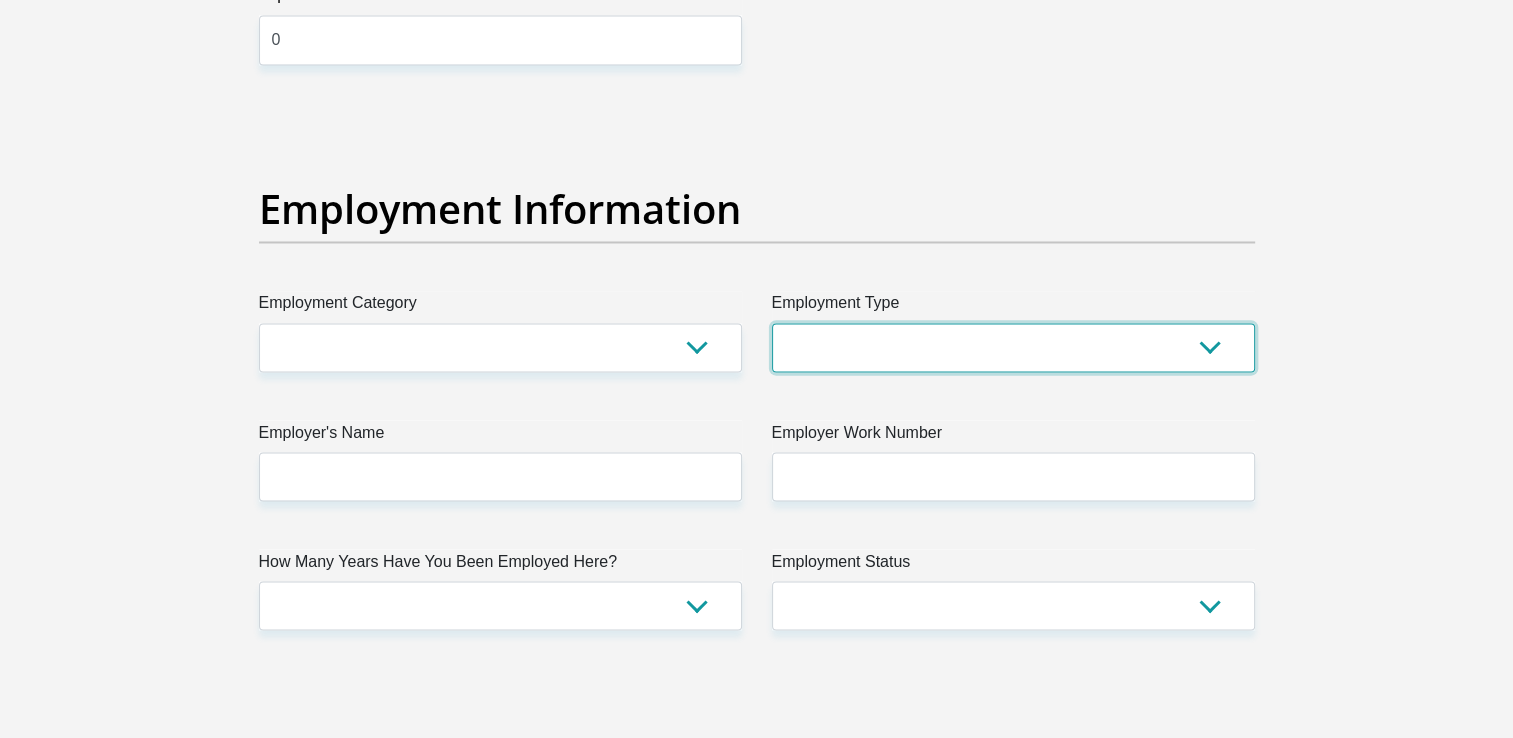 click on "College/Lecturer
Craft Seller
Creative
Driver
Executive
Farmer
Forces - Non Commissioned
Forces - Officer
Hawker
Housewife
Labourer
Licenced Professional
Manager
Miner
Non Licenced Professional
Office Staff/Clerk
Outside Worker
Pensioner
Permanent Teacher
Production/Manufacturing
Sales
Self-Employed
Semi-Professional Worker
Service Industry  Social Worker  Student" at bounding box center (1013, 347) 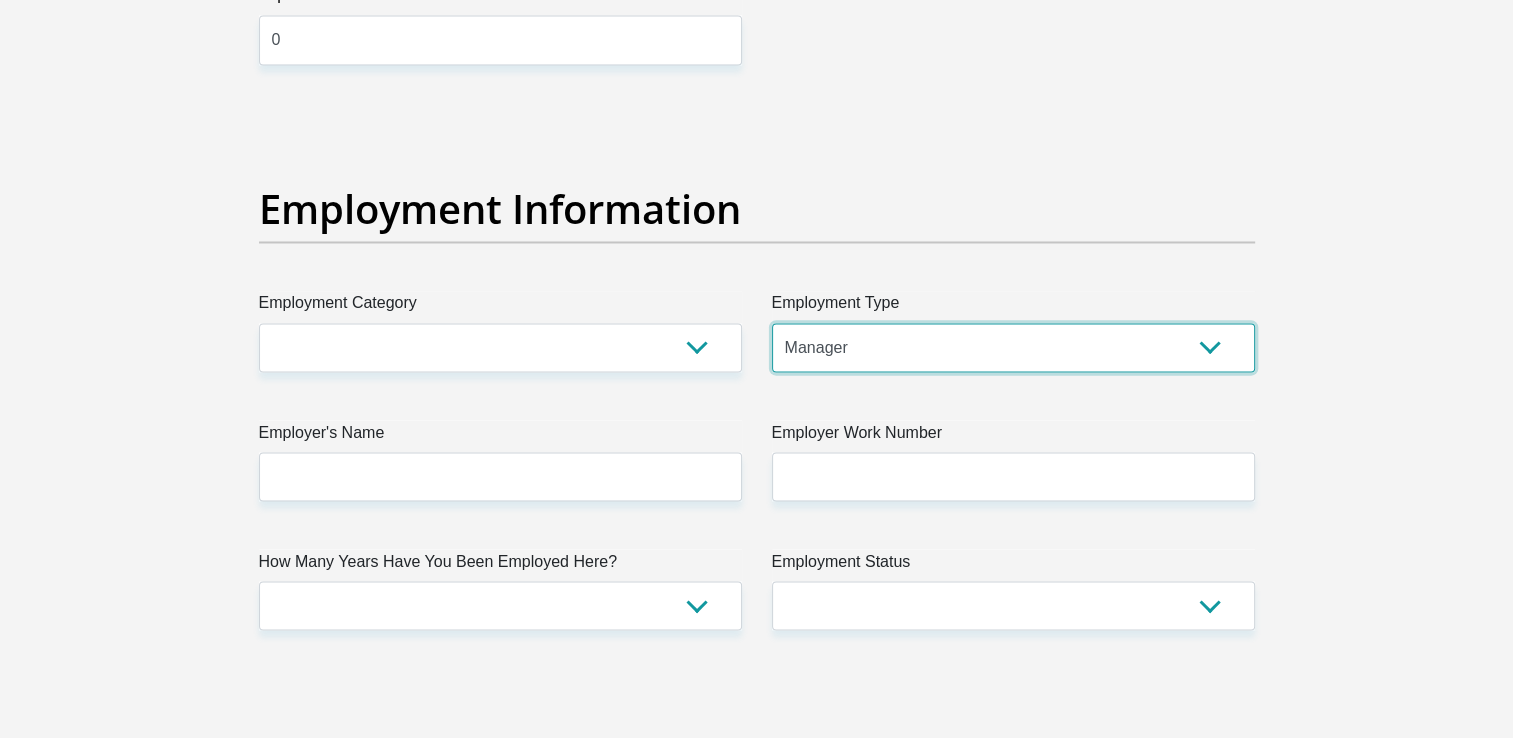 click on "College/Lecturer
Craft Seller
Creative
Driver
Executive
Farmer
Forces - Non Commissioned
Forces - Officer
Hawker
Housewife
Labourer
Licenced Professional
Manager
Miner
Non Licenced Professional
Office Staff/Clerk
Outside Worker
Pensioner
Permanent Teacher
Production/Manufacturing
Sales
Self-Employed
Semi-Professional Worker
Service Industry  Social Worker  Student" at bounding box center [1013, 347] 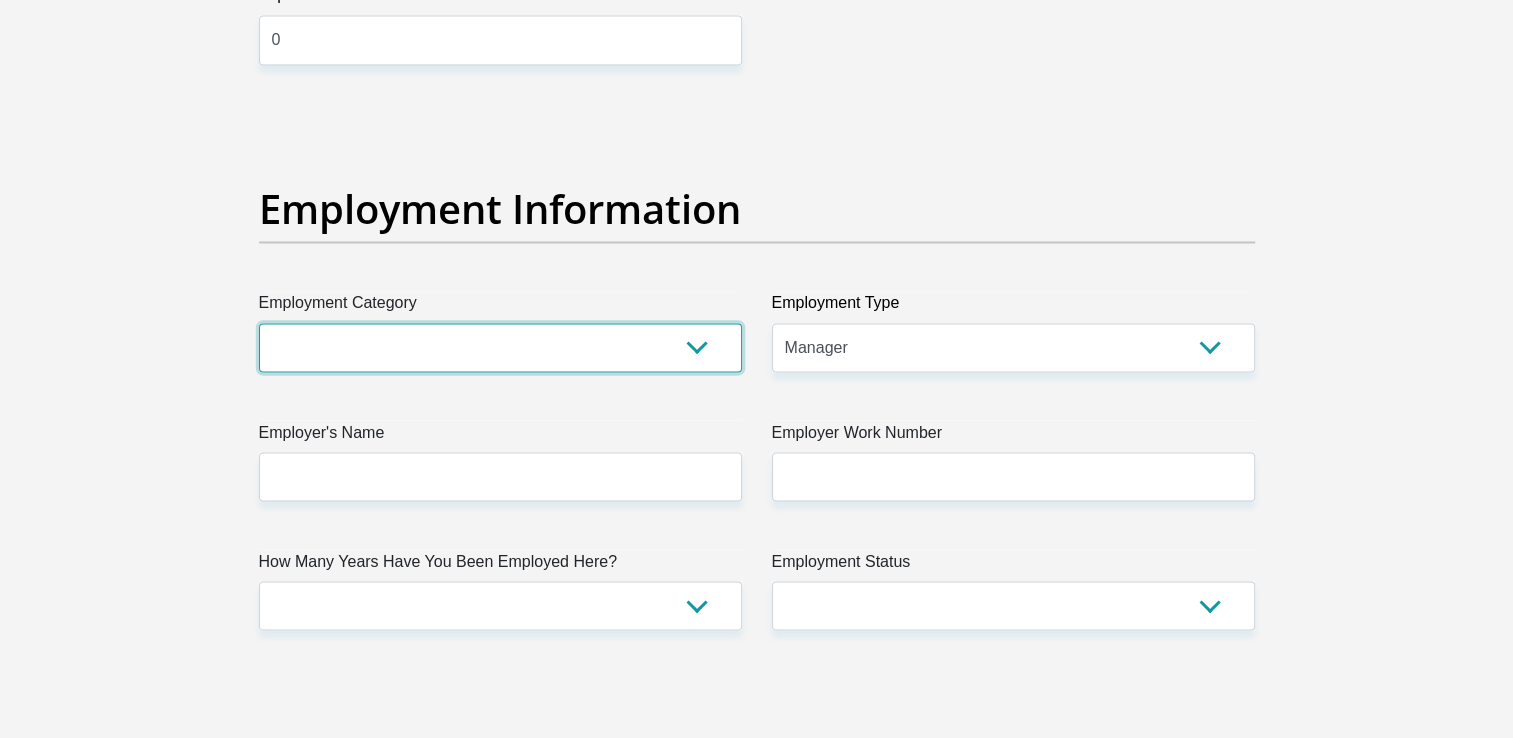click on "AGRICULTURE
ALCOHOL & TOBACCO
CONSTRUCTION MATERIALS
METALLURGY
EQUIPMENT FOR RENEWABLE ENERGY
SPECIALIZED CONTRACTORS
CAR
GAMING (INCL. INTERNET
OTHER WHOLESALE
UNLICENSED PHARMACEUTICALS
CURRENCY EXCHANGE HOUSES
OTHER FINANCIAL INSTITUTIONS & INSURANCE
REAL ESTATE AGENTS
OIL & GAS
OTHER MATERIALS (E.G. IRON ORE)
PRECIOUS STONES & PRECIOUS METALS
POLITICAL ORGANIZATIONS
RELIGIOUS ORGANIZATIONS(NOT SECTS)
ACTI. HAVING BUSINESS DEAL WITH PUBLIC ADMINISTRATION
LAUNDROMATS" at bounding box center (500, 347) 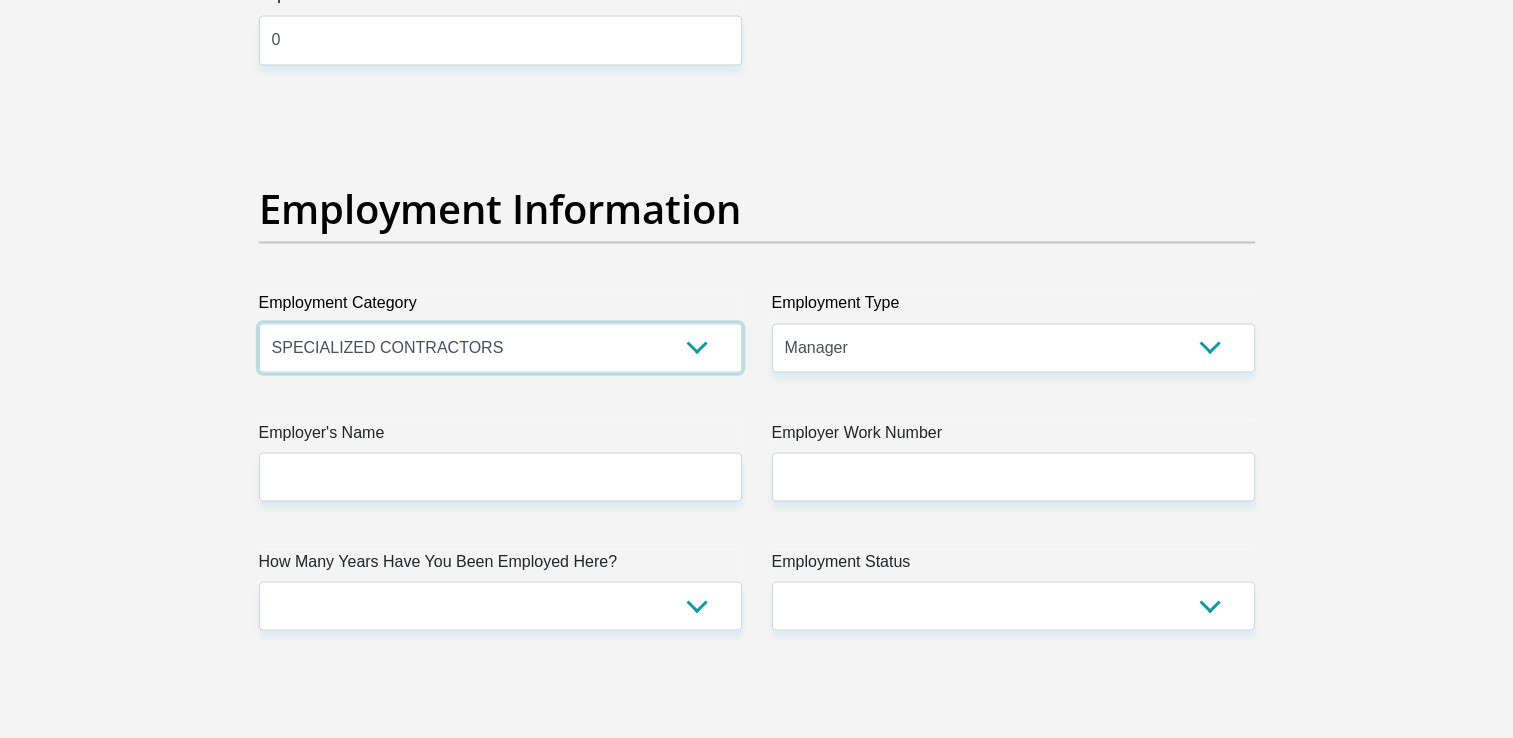 click on "AGRICULTURE
ALCOHOL & TOBACCO
CONSTRUCTION MATERIALS
METALLURGY
EQUIPMENT FOR RENEWABLE ENERGY
SPECIALIZED CONTRACTORS
CAR
GAMING (INCL. INTERNET
OTHER WHOLESALE
UNLICENSED PHARMACEUTICALS
CURRENCY EXCHANGE HOUSES
OTHER FINANCIAL INSTITUTIONS & INSURANCE
REAL ESTATE AGENTS
OIL & GAS
OTHER MATERIALS (E.G. IRON ORE)
PRECIOUS STONES & PRECIOUS METALS
POLITICAL ORGANIZATIONS
RELIGIOUS ORGANIZATIONS(NOT SECTS)
ACTI. HAVING BUSINESS DEAL WITH PUBLIC ADMINISTRATION
LAUNDROMATS" at bounding box center (500, 347) 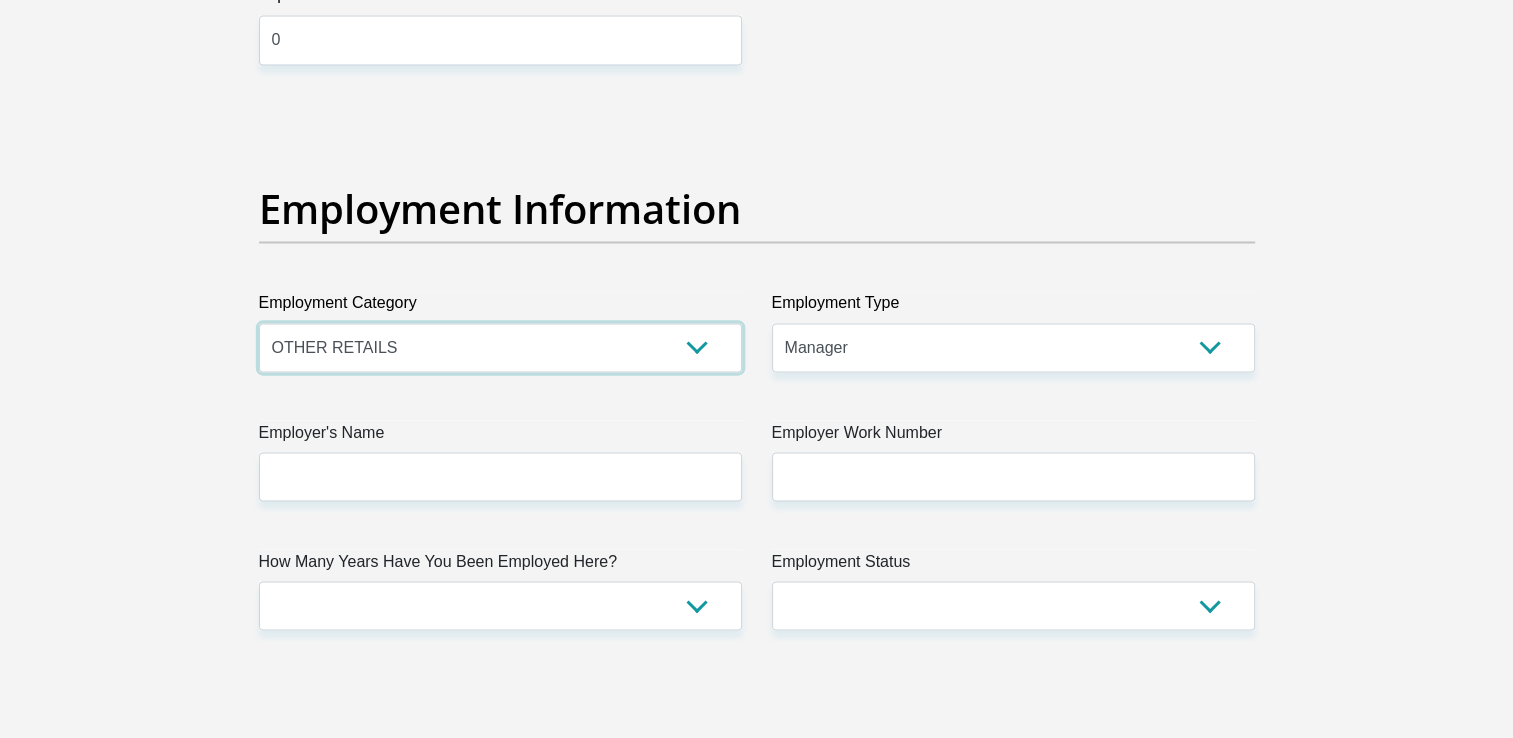 click on "AGRICULTURE
ALCOHOL & TOBACCO
CONSTRUCTION MATERIALS
METALLURGY
EQUIPMENT FOR RENEWABLE ENERGY
SPECIALIZED CONTRACTORS
CAR
GAMING (INCL. INTERNET
OTHER WHOLESALE
UNLICENSED PHARMACEUTICALS
CURRENCY EXCHANGE HOUSES
OTHER FINANCIAL INSTITUTIONS & INSURANCE
REAL ESTATE AGENTS
OIL & GAS
OTHER MATERIALS (E.G. IRON ORE)
PRECIOUS STONES & PRECIOUS METALS
POLITICAL ORGANIZATIONS
RELIGIOUS ORGANIZATIONS(NOT SECTS)
ACTI. HAVING BUSINESS DEAL WITH PUBLIC ADMINISTRATION
LAUNDROMATS" at bounding box center (500, 347) 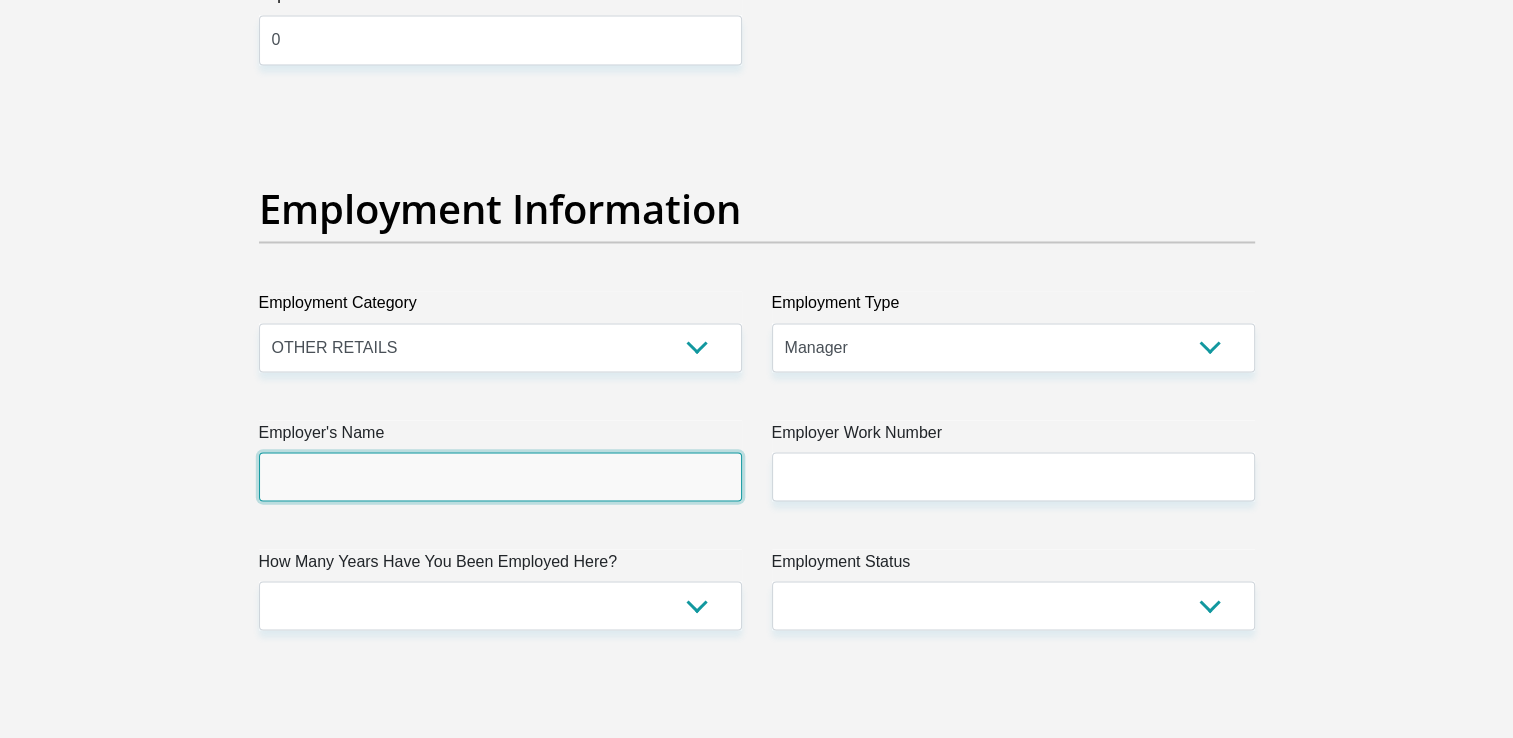 click on "Employer's Name" at bounding box center [500, 476] 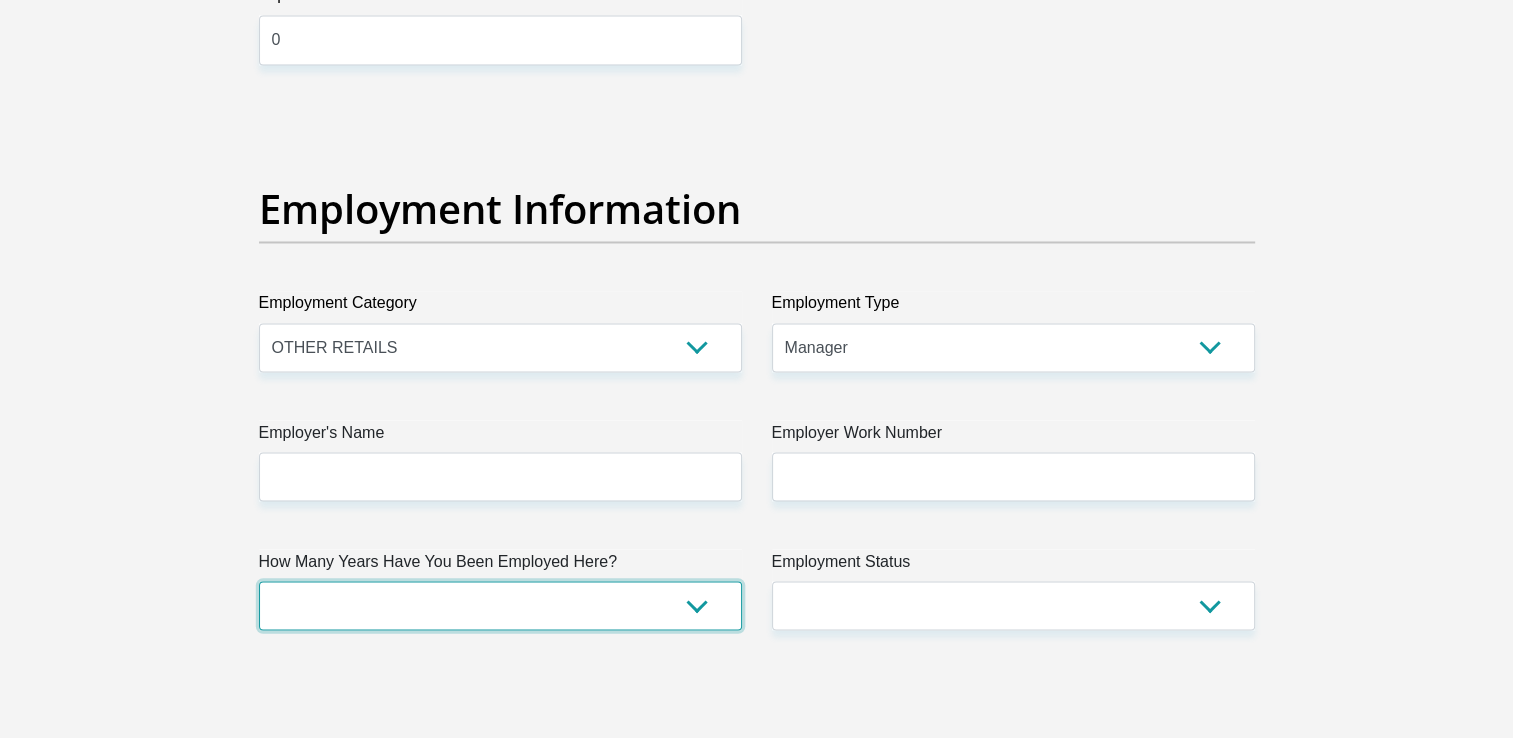 click on "less than 1 year
1-3 years
3-5 years
5+ years" at bounding box center [500, 605] 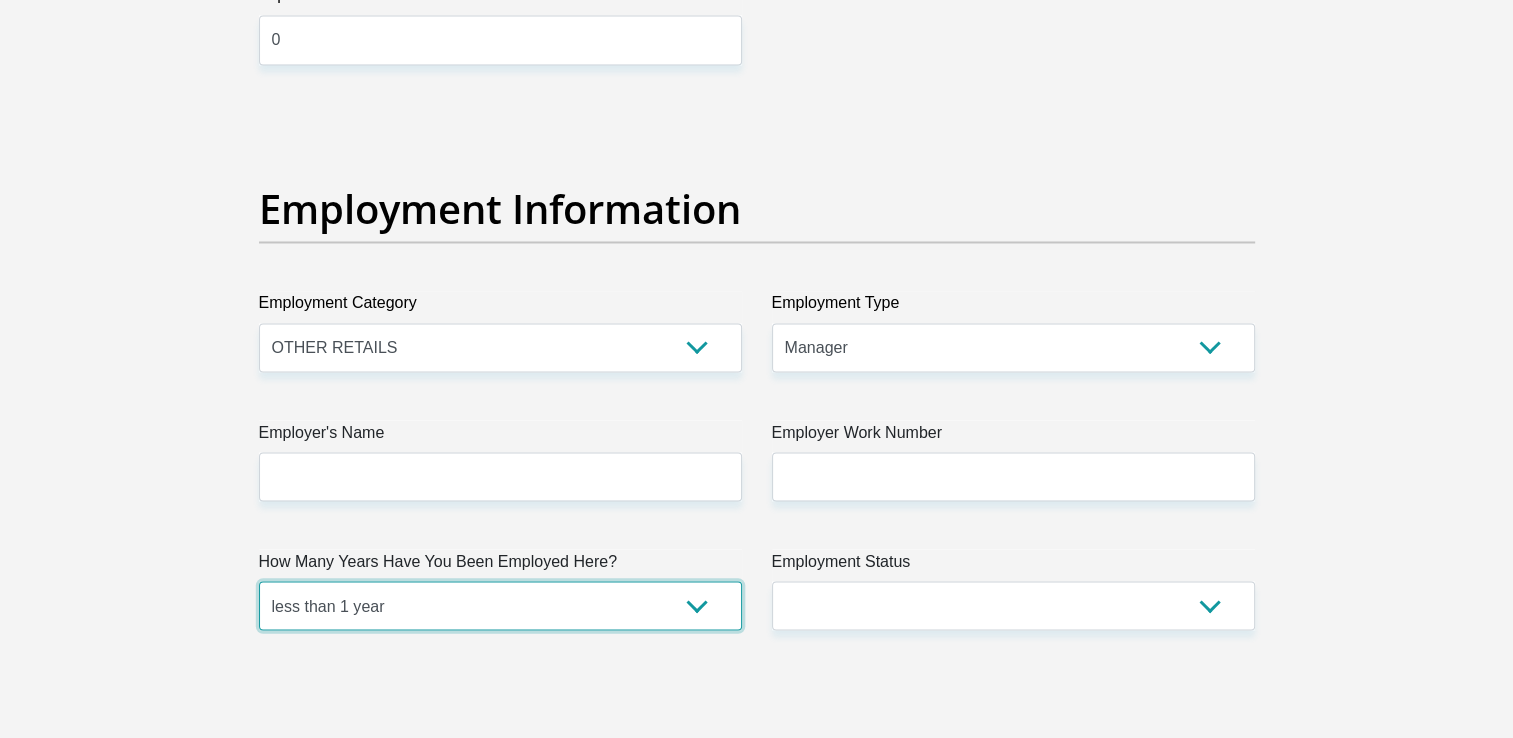 click on "less than 1 year
1-3 years
3-5 years
5+ years" at bounding box center [500, 605] 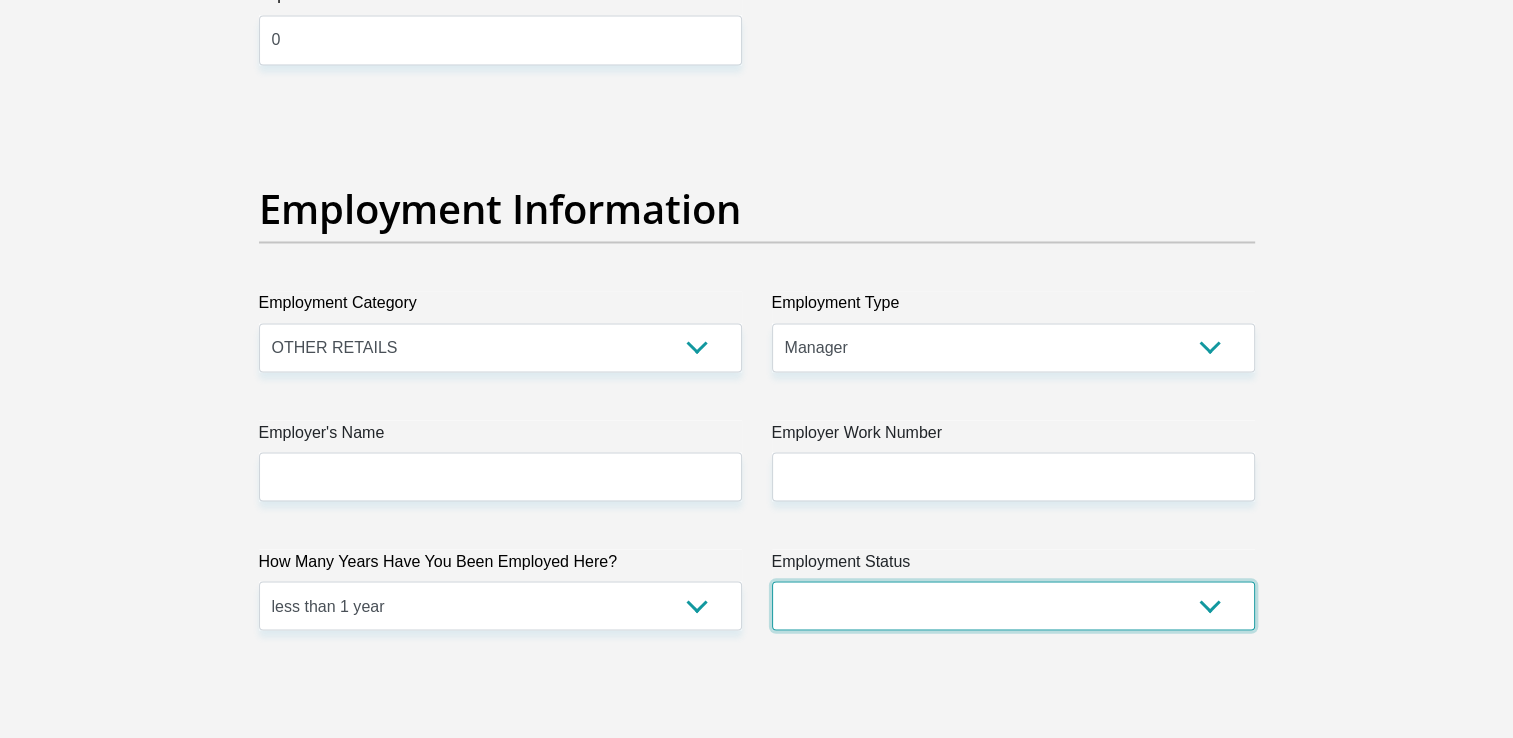click on "Permanent/Full-time
Part-time/Casual
Contract Worker
Self-Employed
Housewife
Retired
Student
Medically Boarded
Disability
Unemployed" at bounding box center (1013, 605) 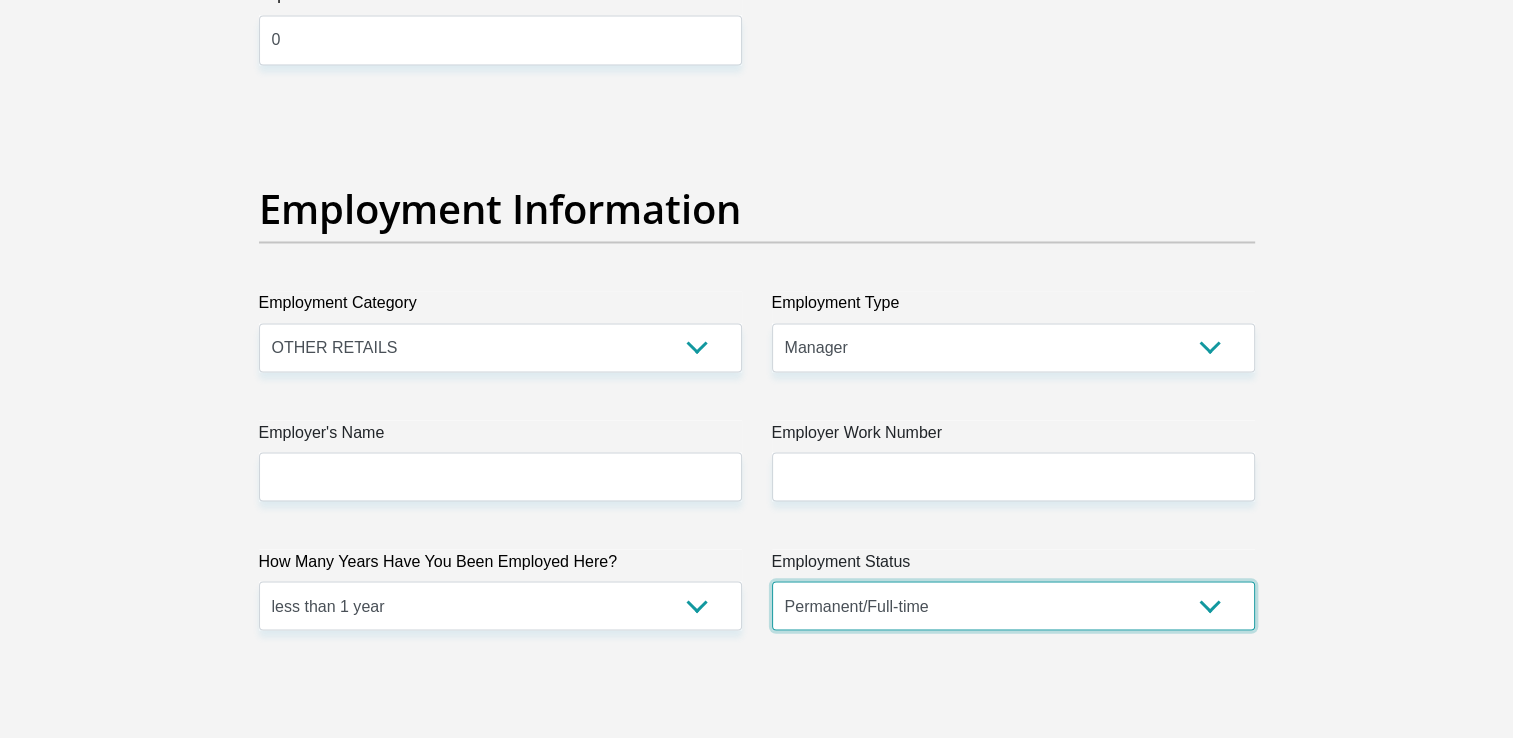 click on "Permanent/Full-time
Part-time/Casual
Contract Worker
Self-Employed
Housewife
Retired
Student
Medically Boarded
Disability
Unemployed" at bounding box center [1013, 605] 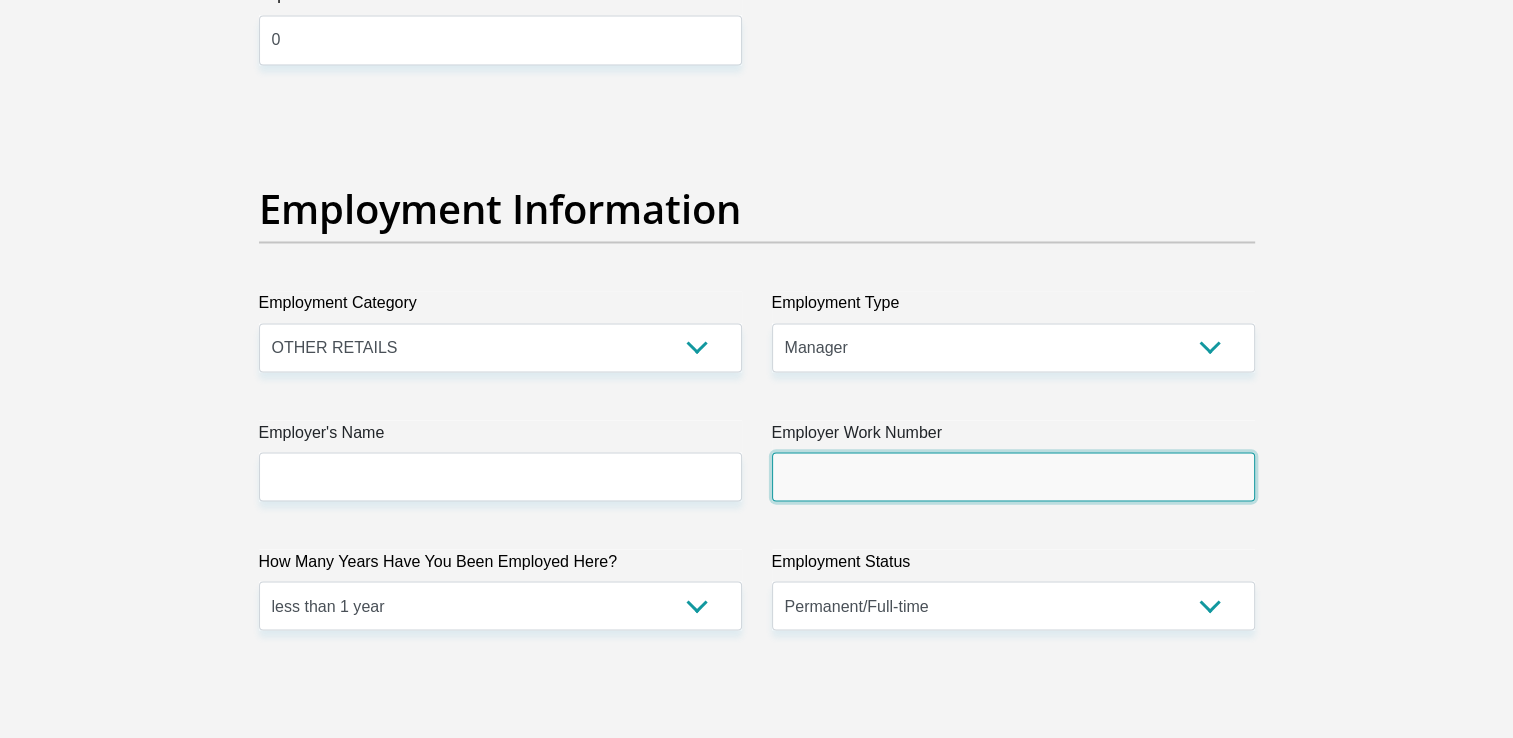 click on "Employer Work Number" at bounding box center [1013, 476] 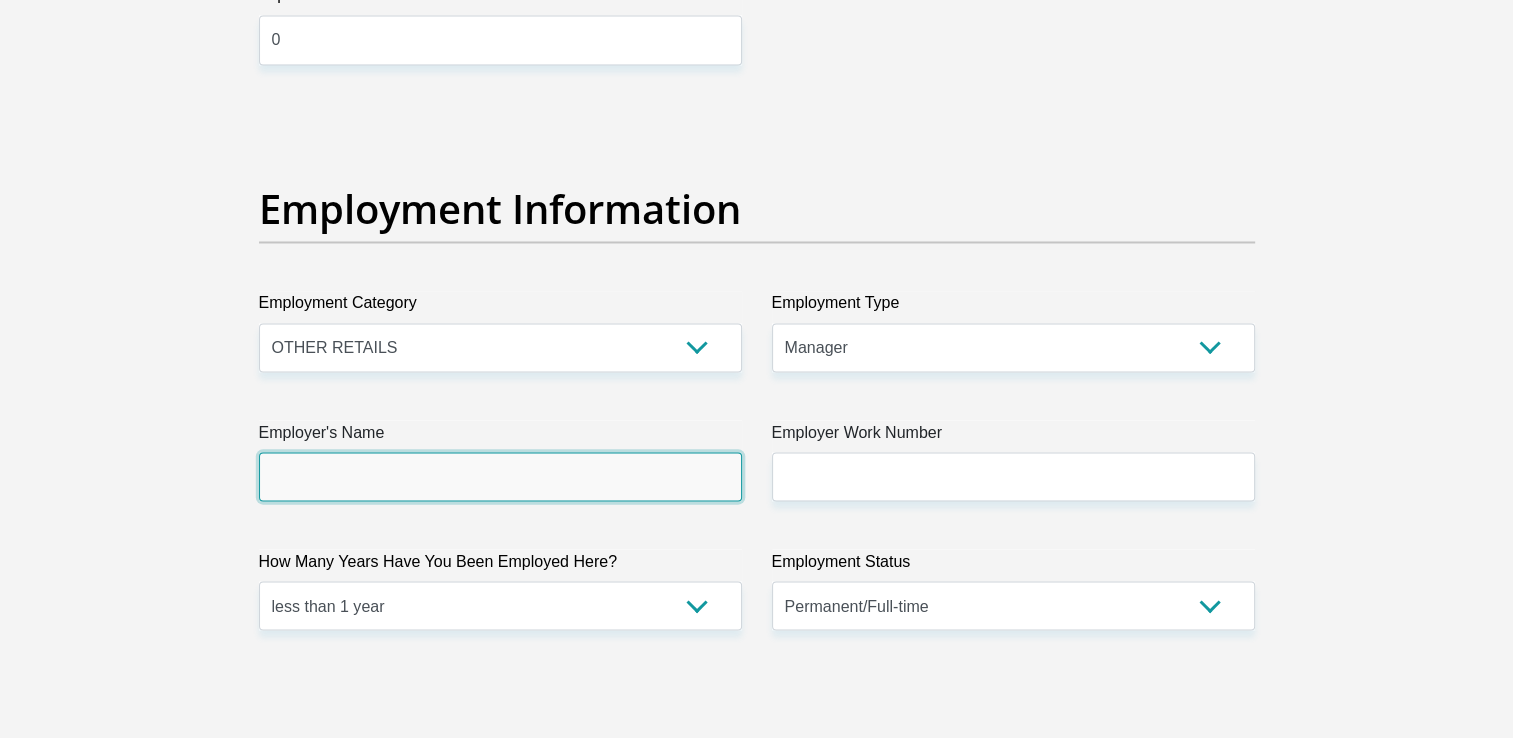 click on "Employer's Name" at bounding box center (500, 476) 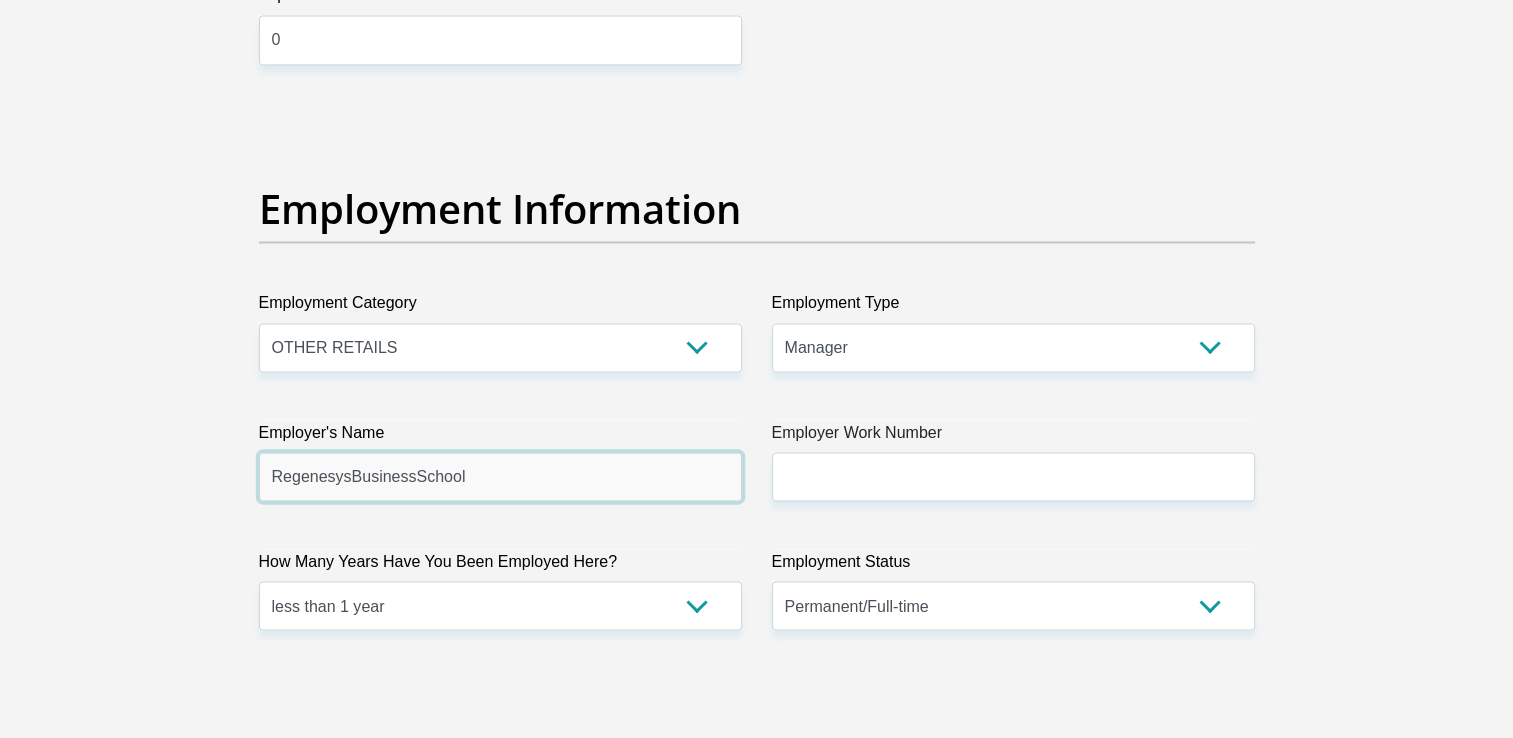 click on "RegenesysBusinessSchool" at bounding box center (500, 476) 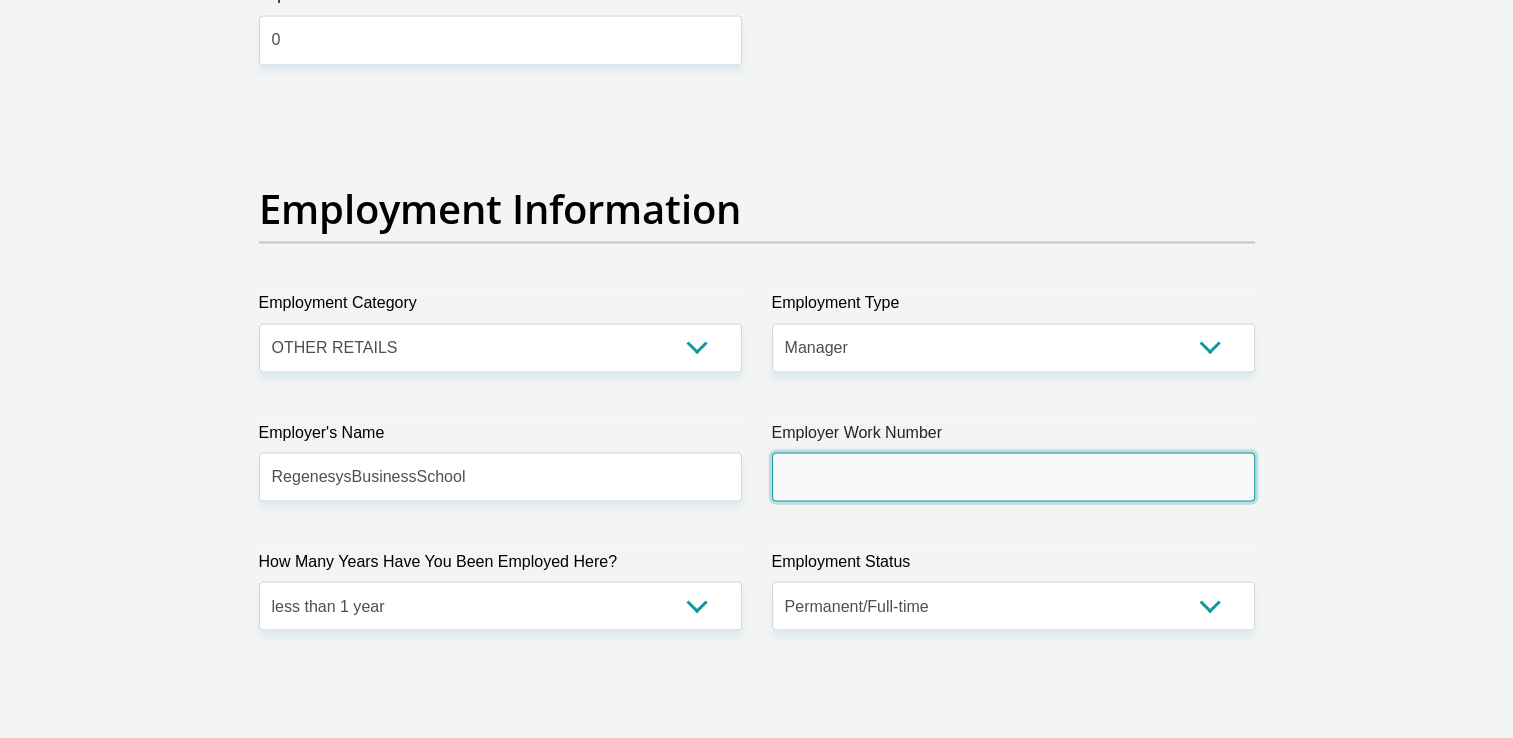 click on "Employer Work Number" at bounding box center (1013, 476) 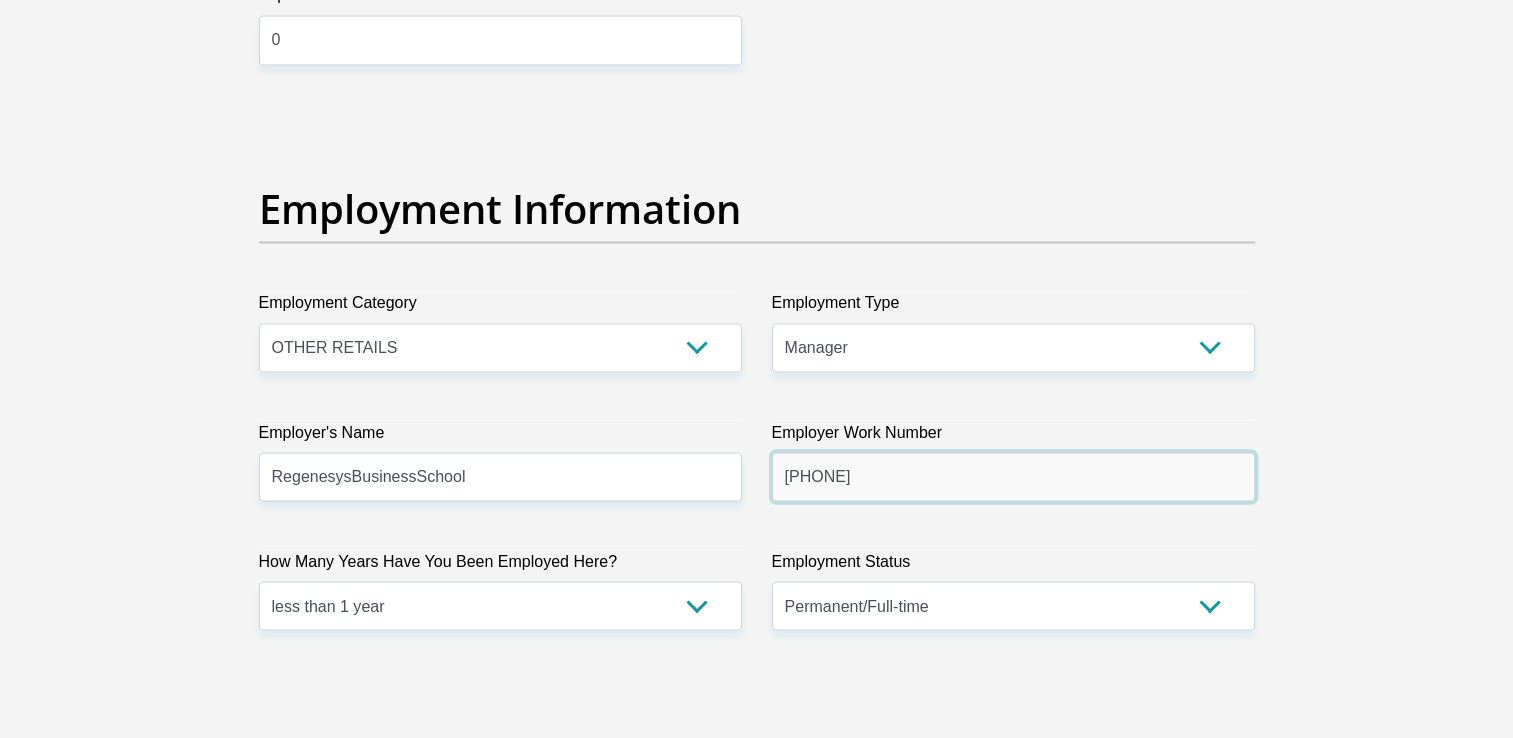 scroll, scrollTop: 4110, scrollLeft: 0, axis: vertical 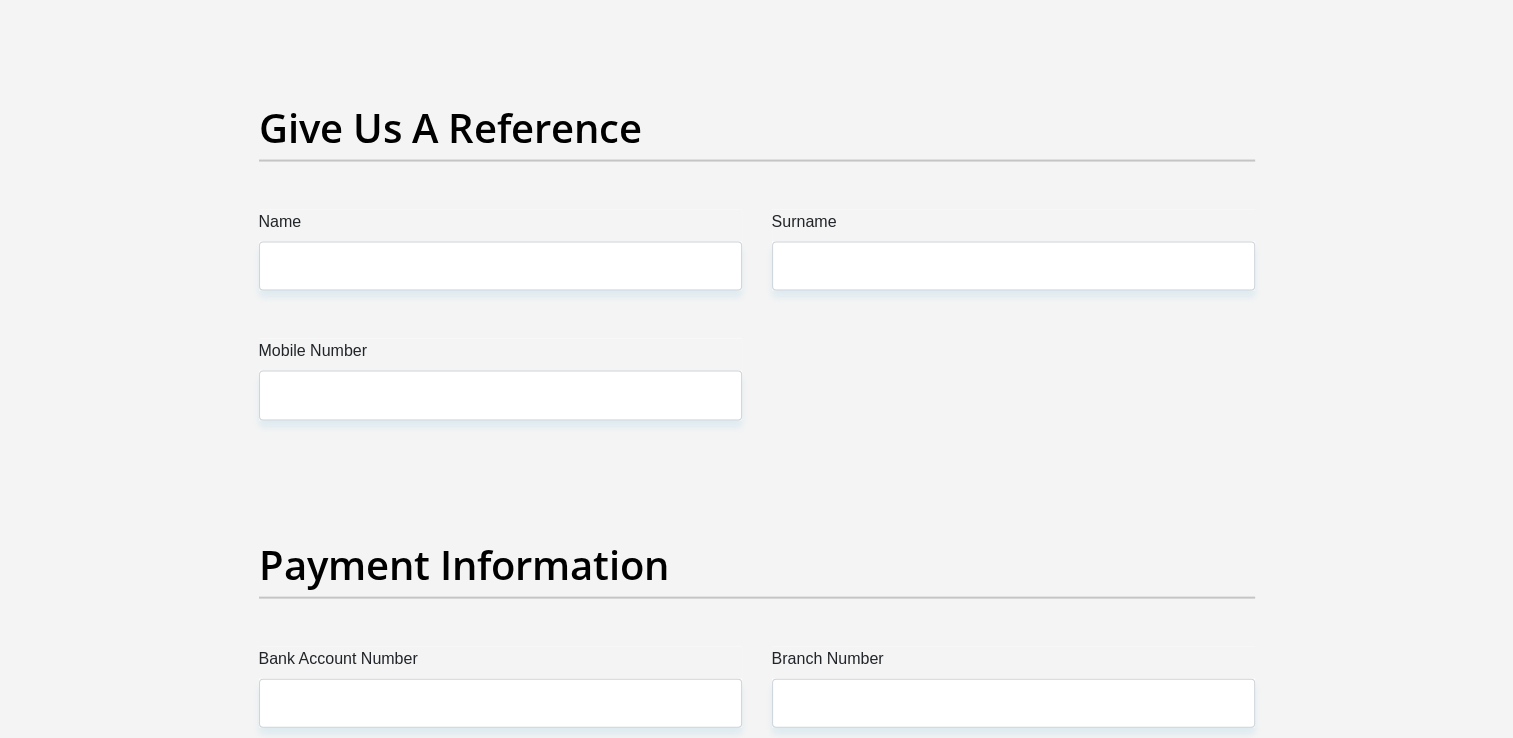 type on "[PHONE]" 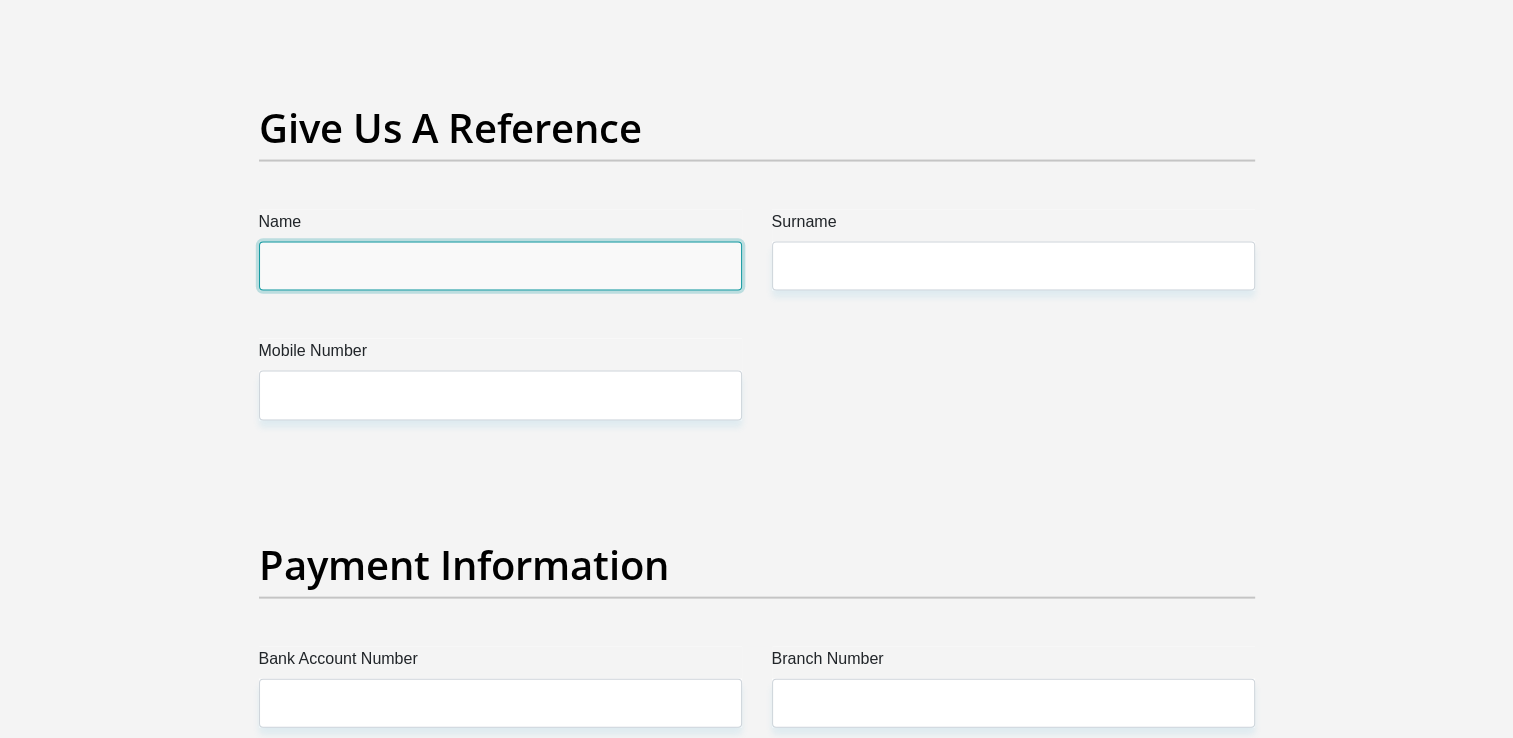 click on "Name" at bounding box center [500, 266] 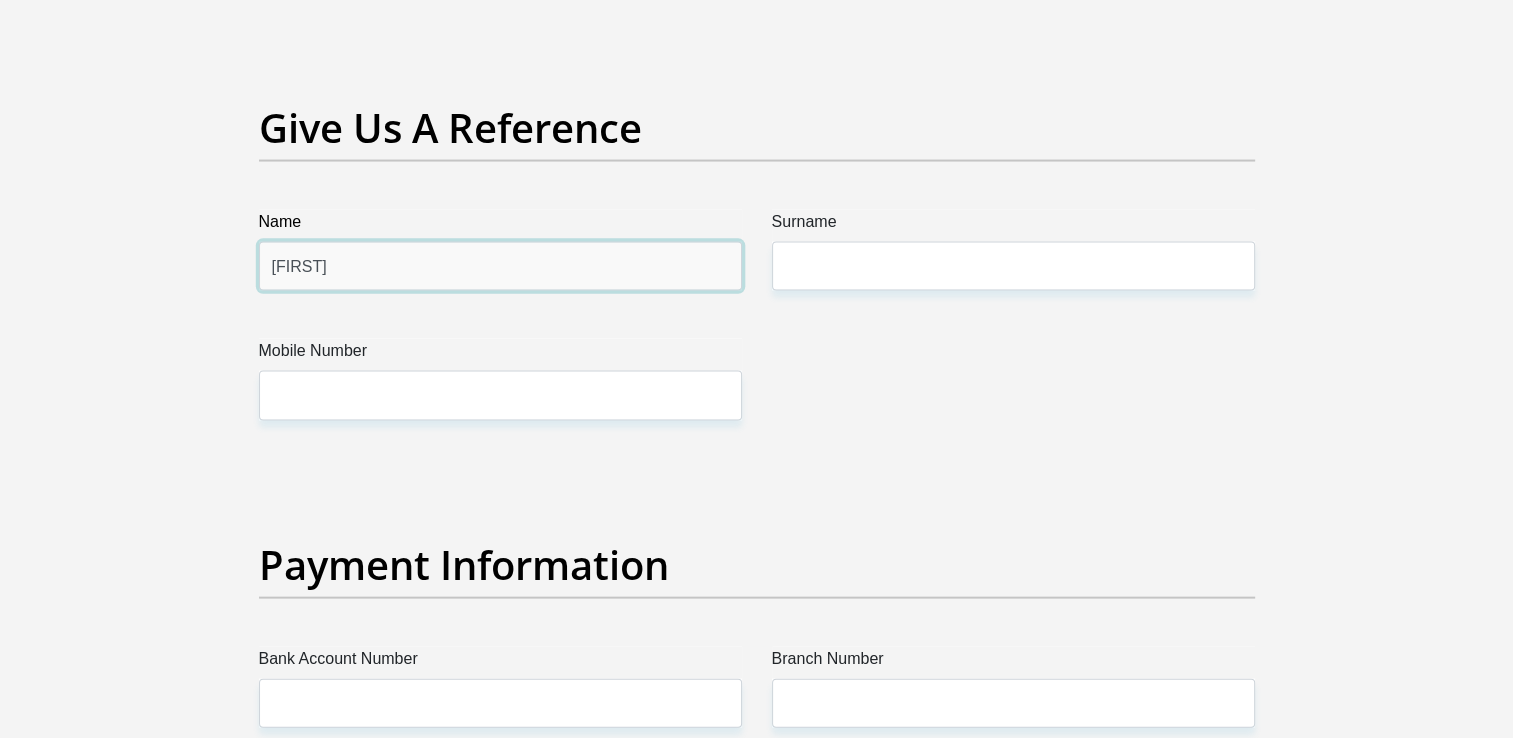 type on "[FIRST]" 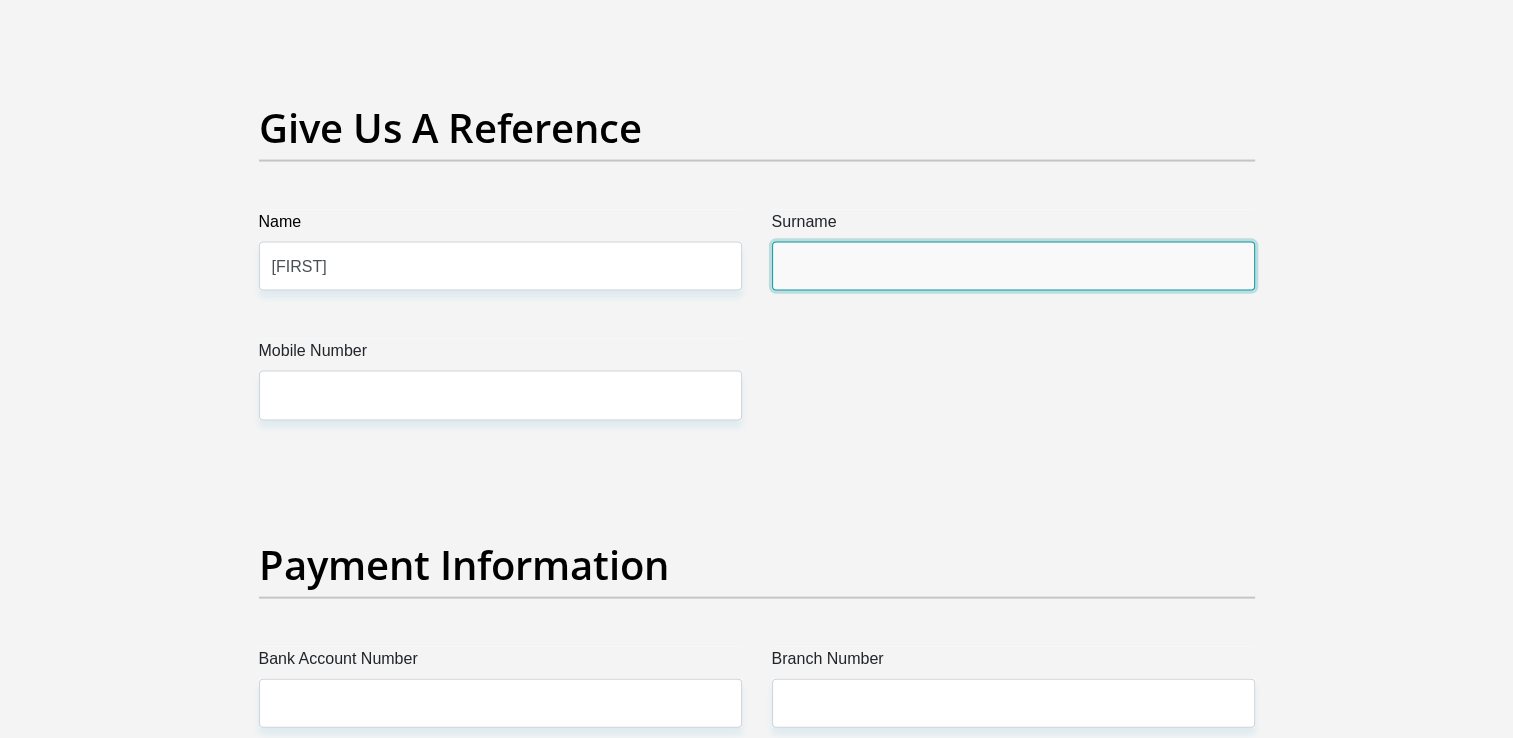 click on "Surname" at bounding box center [1013, 266] 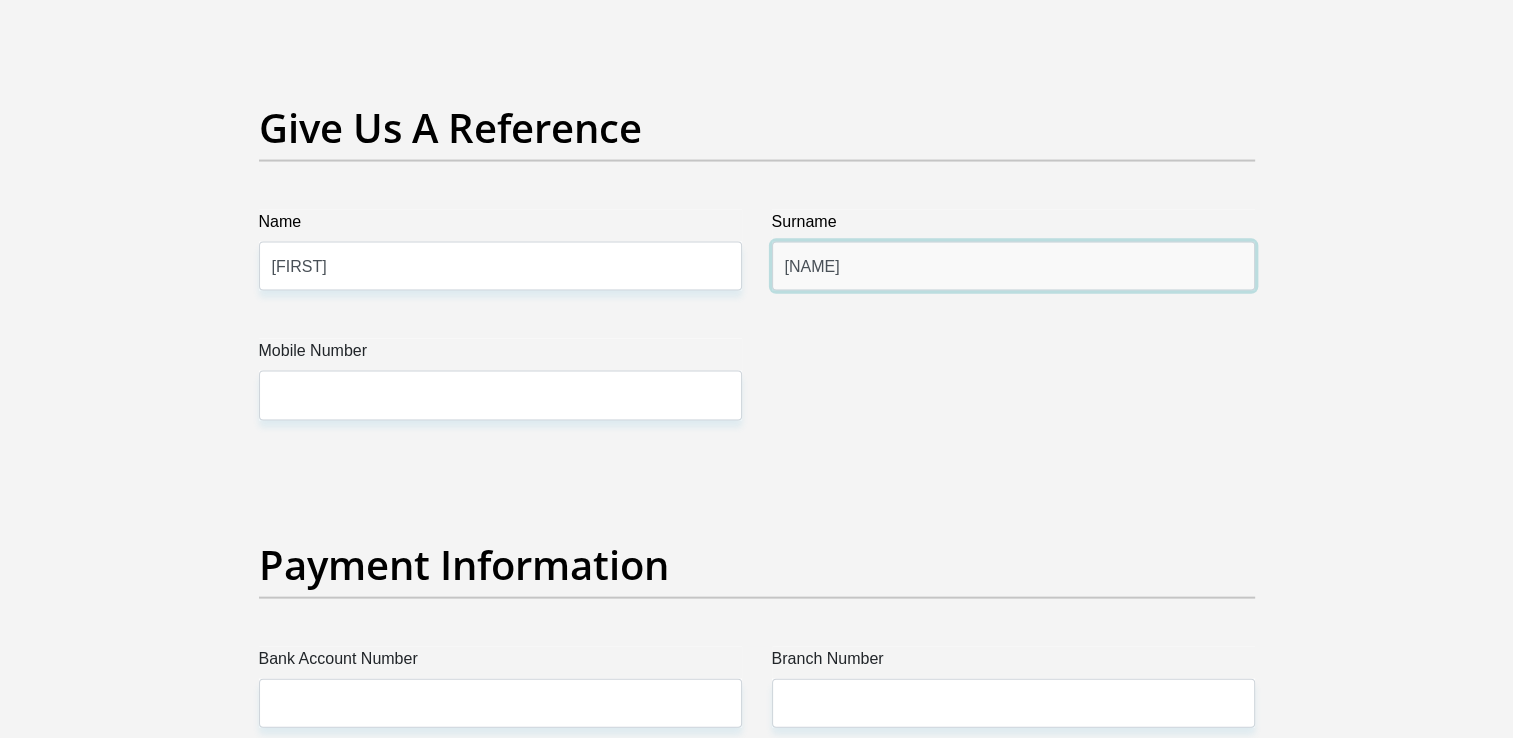 type on "[NAME]" 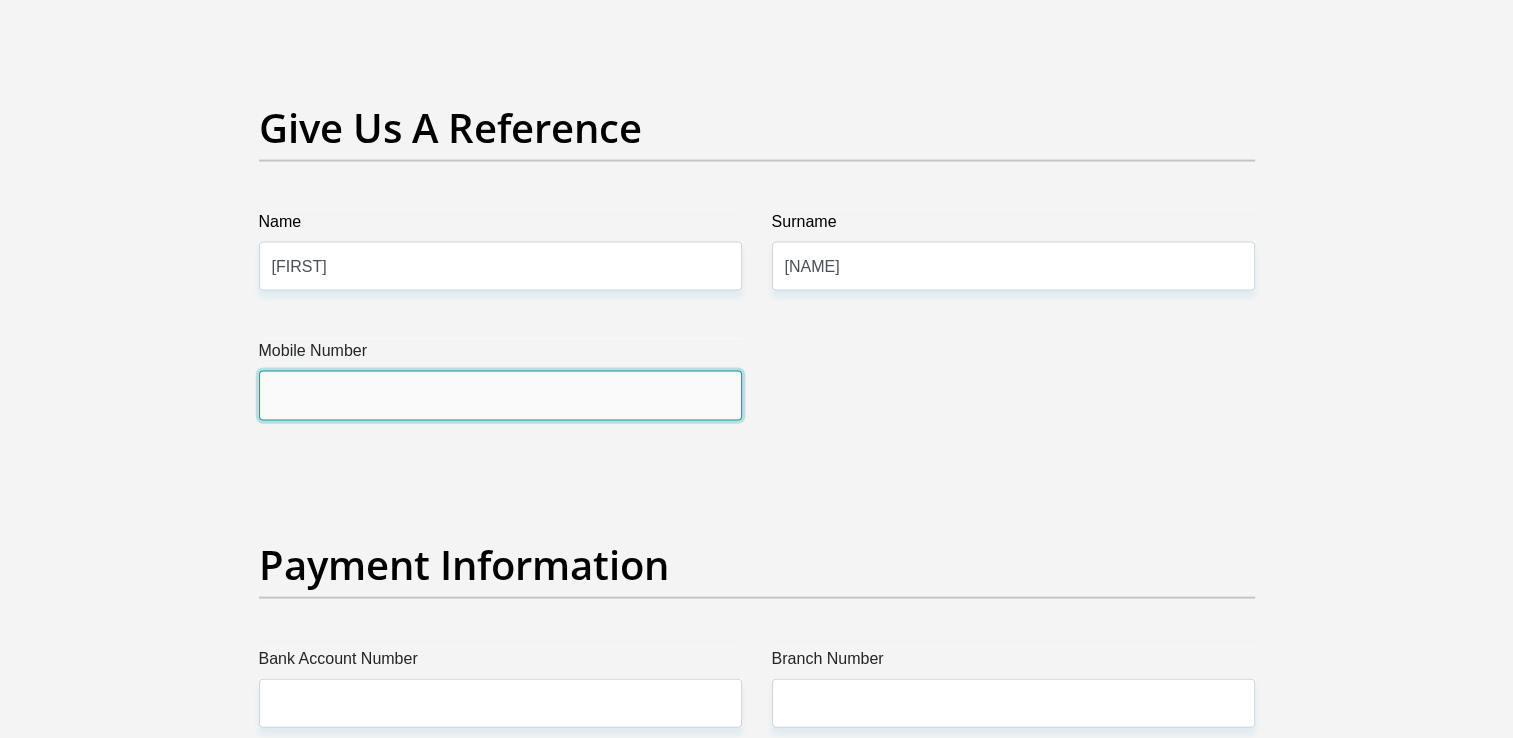 click on "Mobile Number" at bounding box center (500, 395) 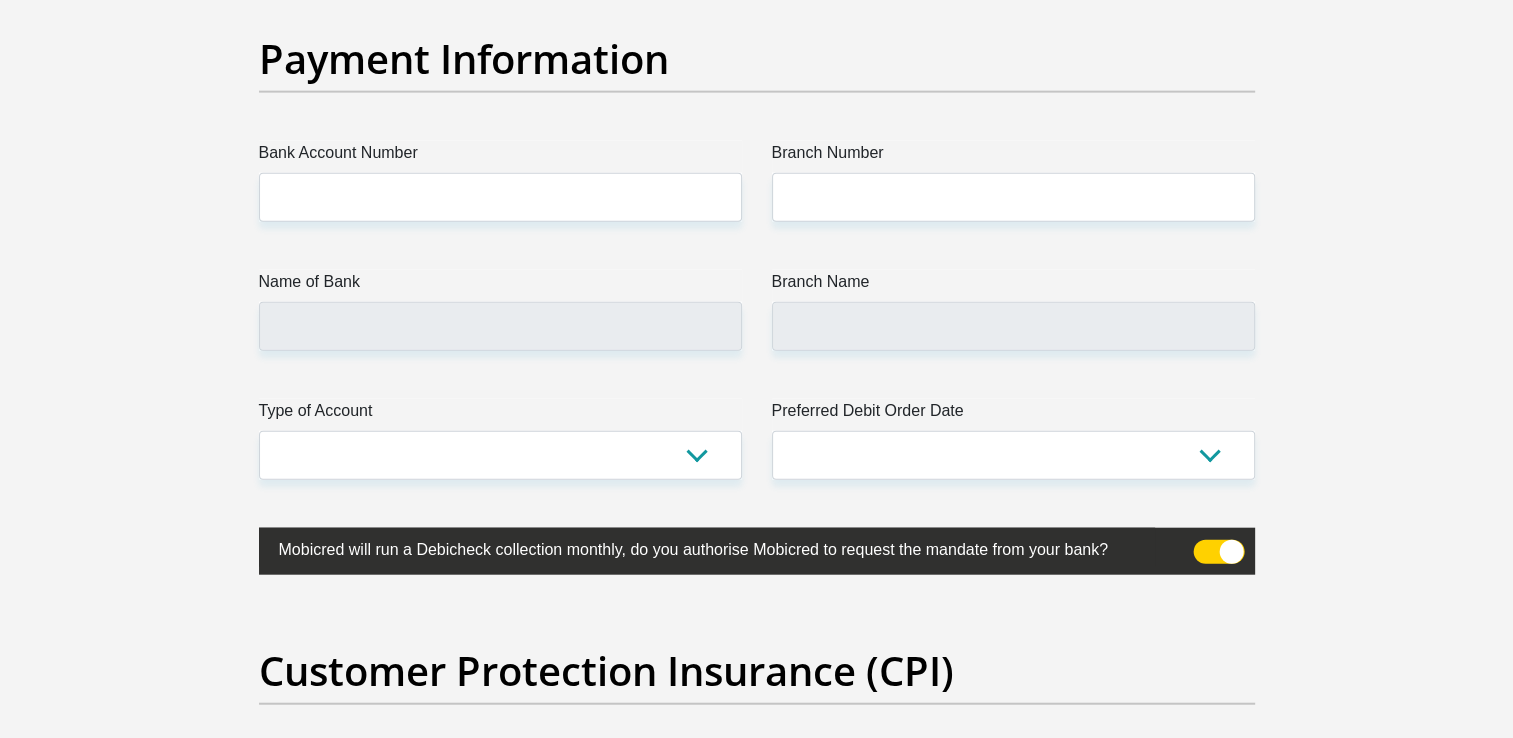 scroll, scrollTop: 4710, scrollLeft: 0, axis: vertical 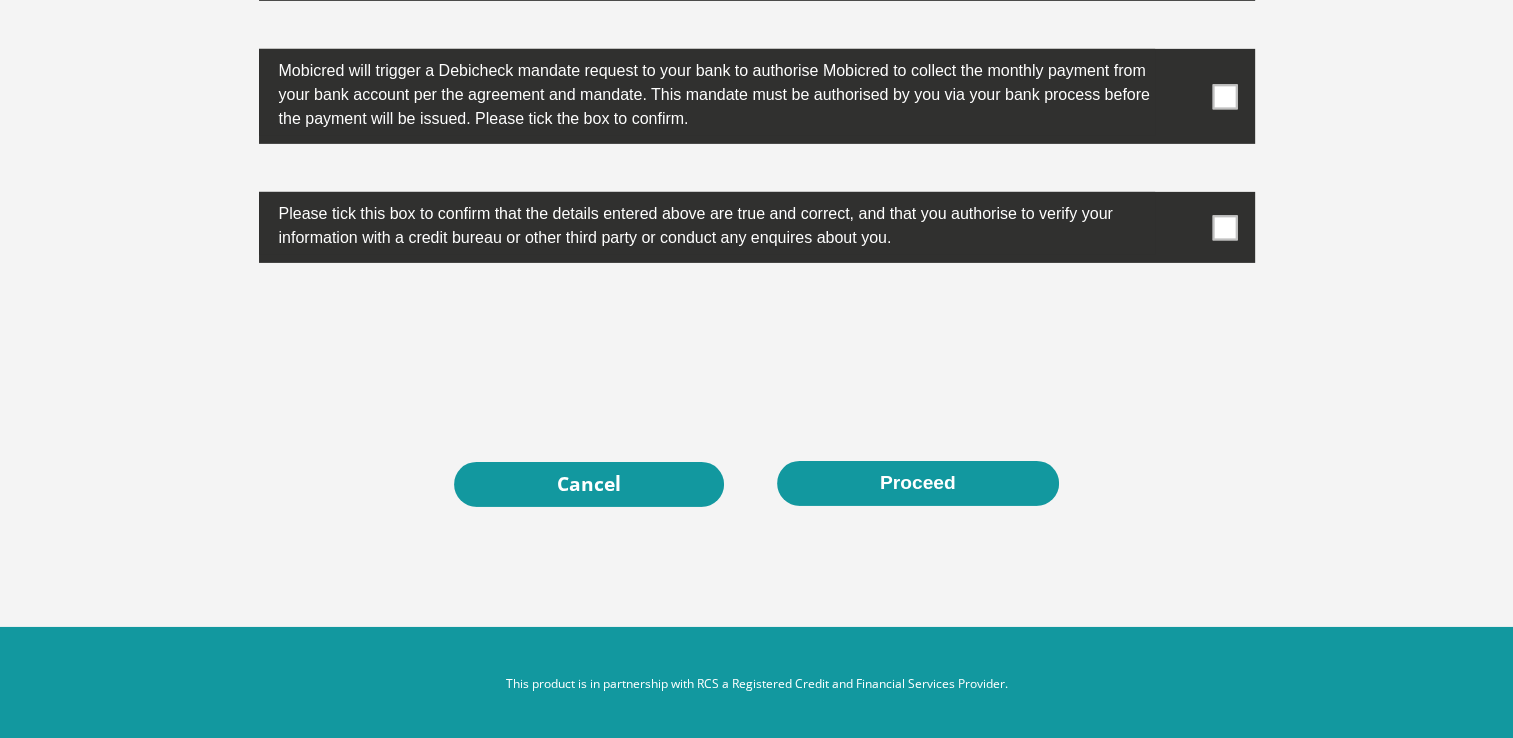 type on "[PHONE]" 